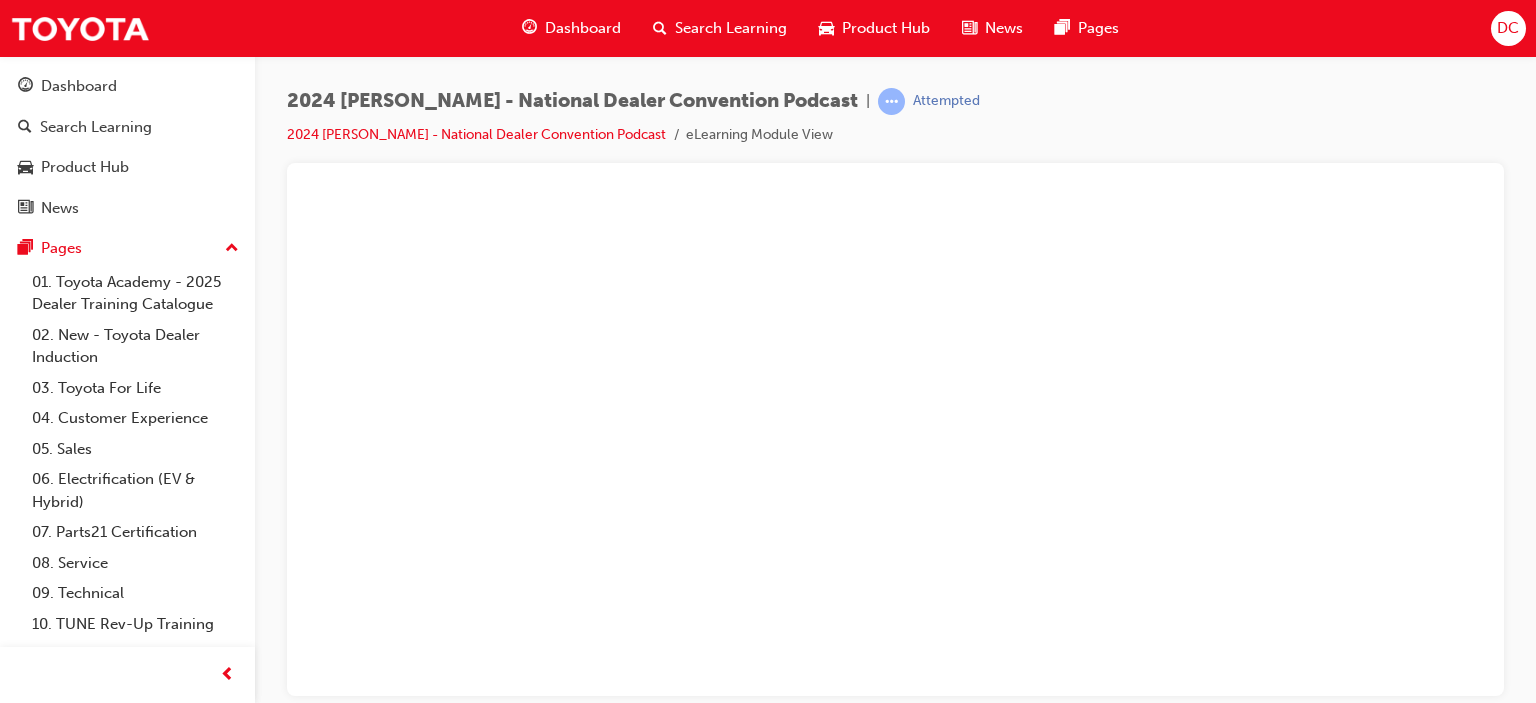 scroll, scrollTop: 0, scrollLeft: 0, axis: both 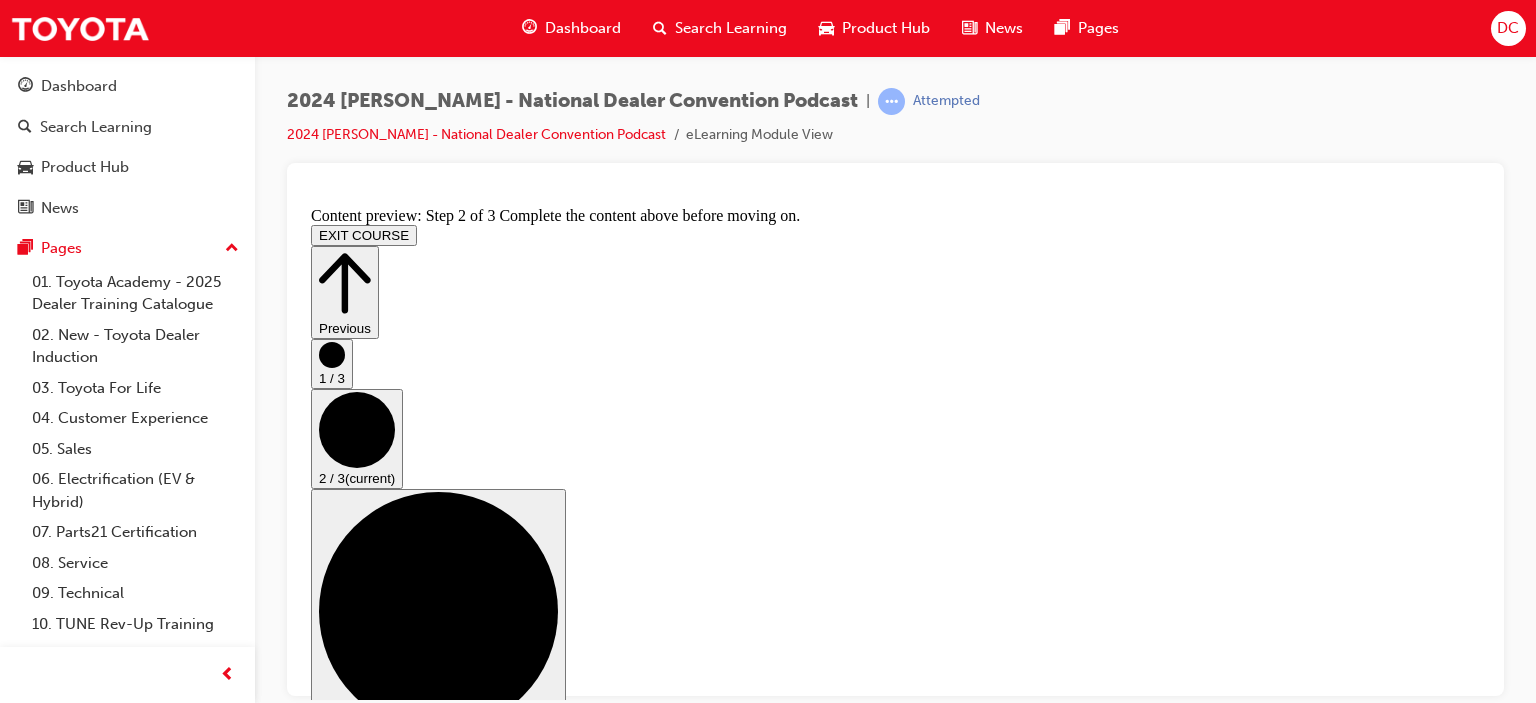click on "Scroll page down" at bounding box center (370, 1099) 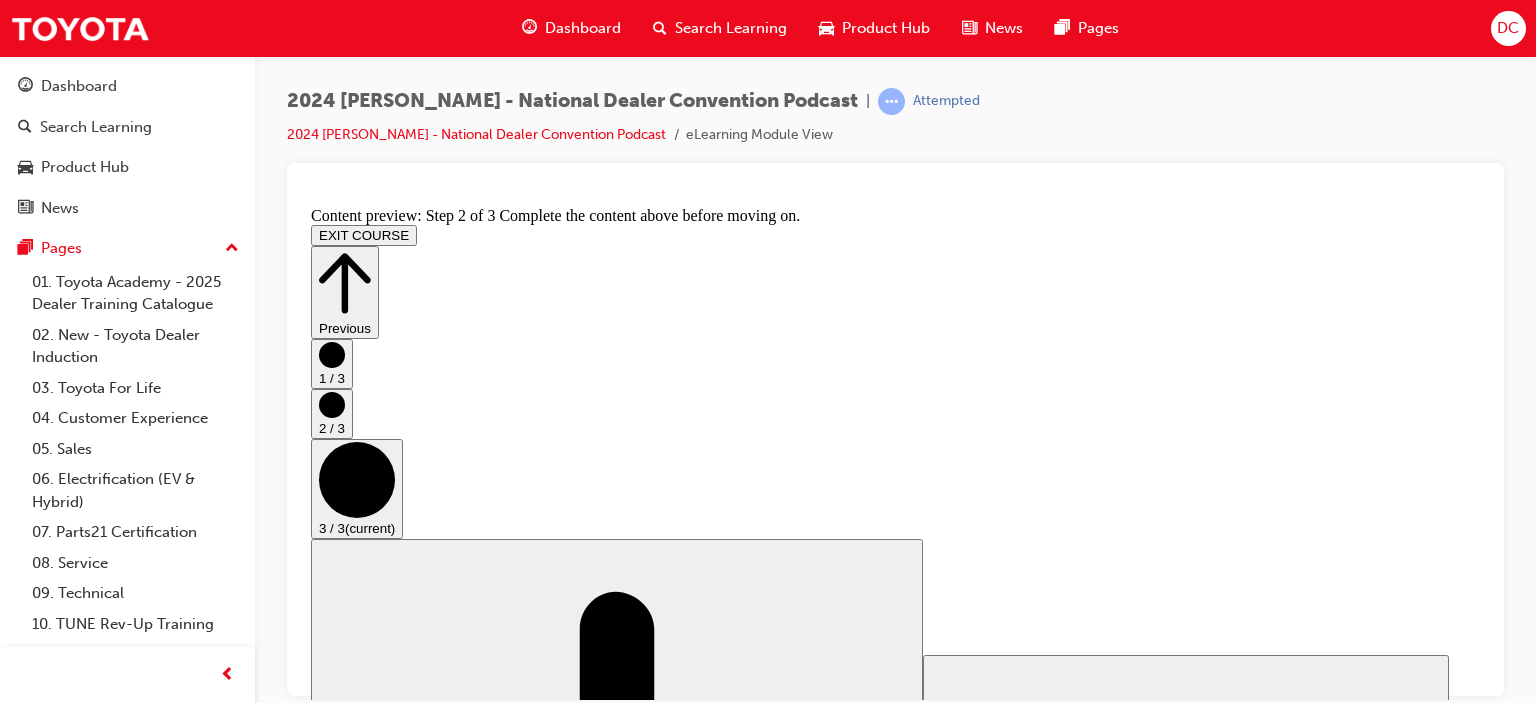scroll, scrollTop: 0, scrollLeft: 0, axis: both 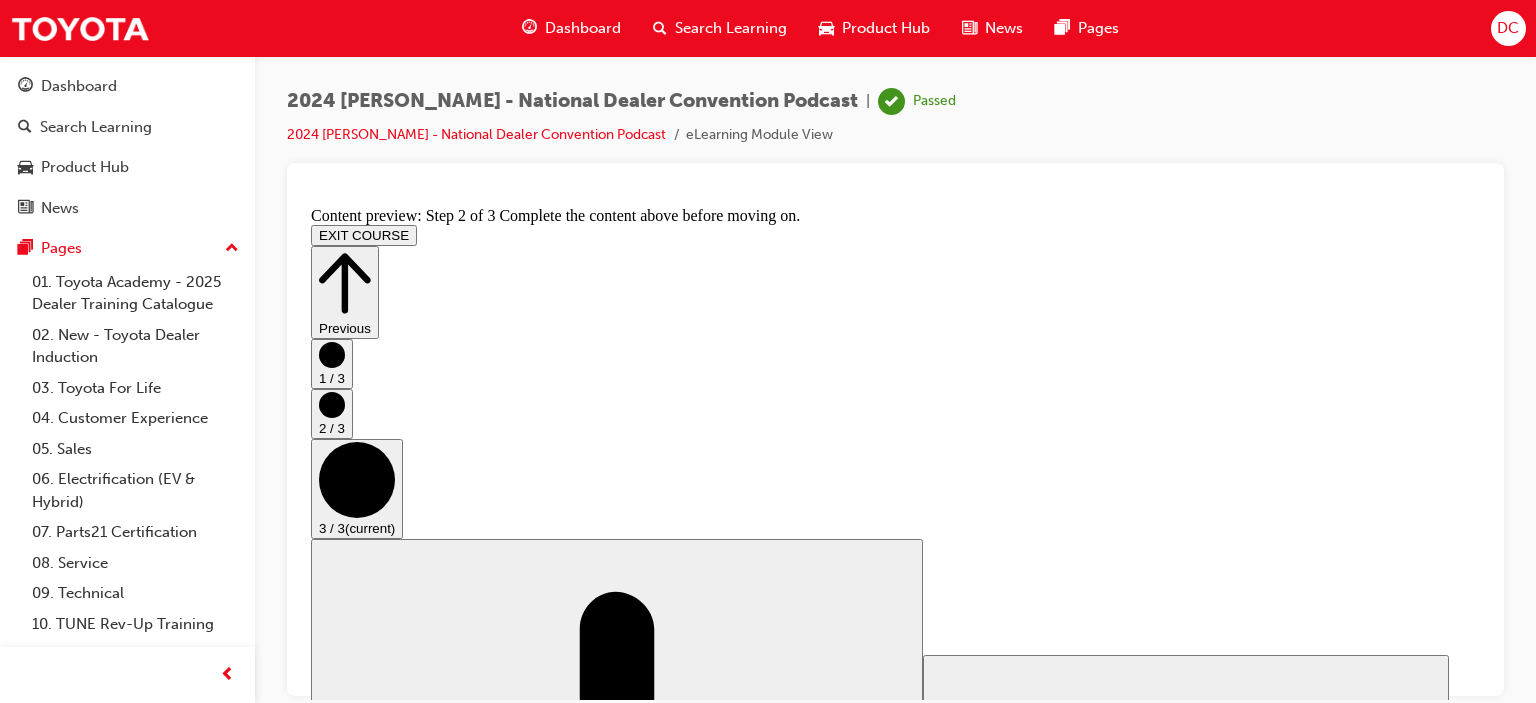 click 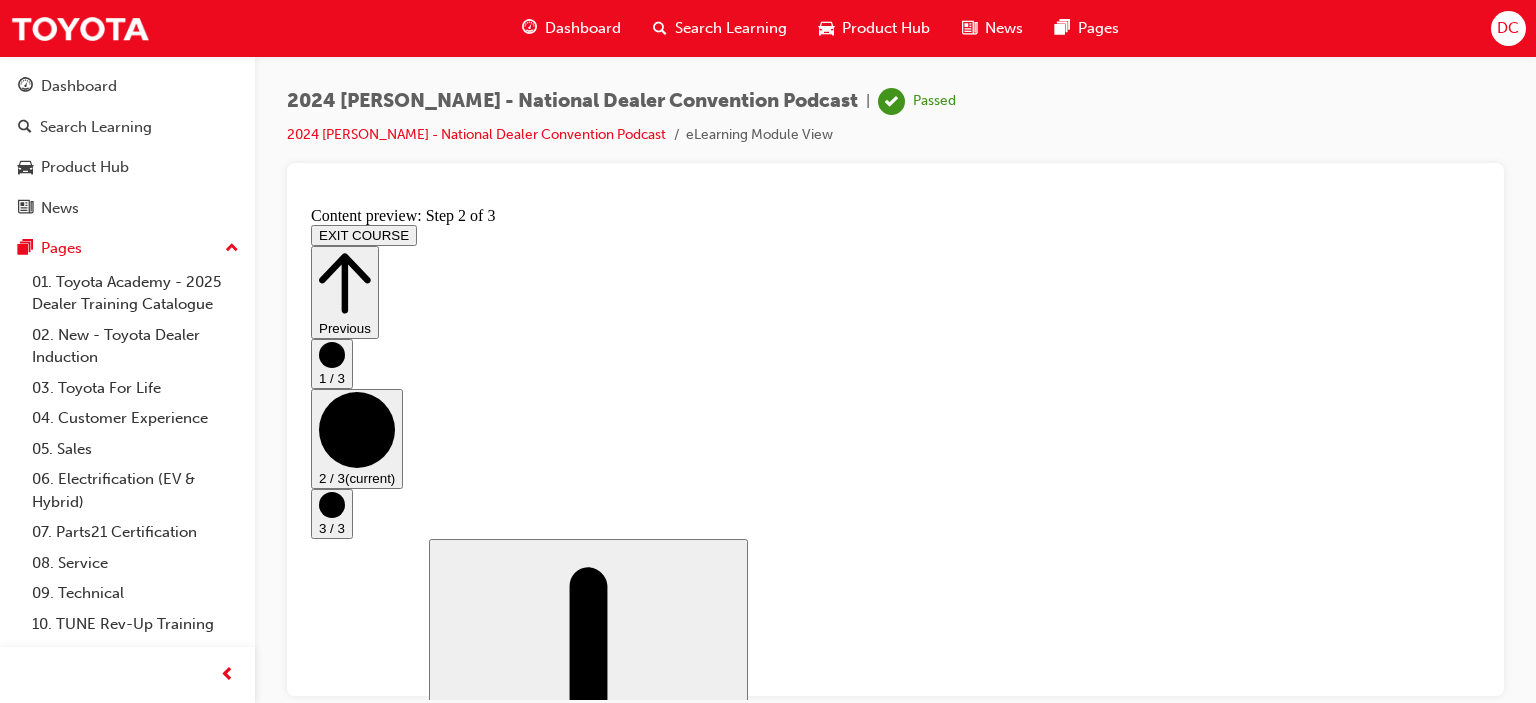 click 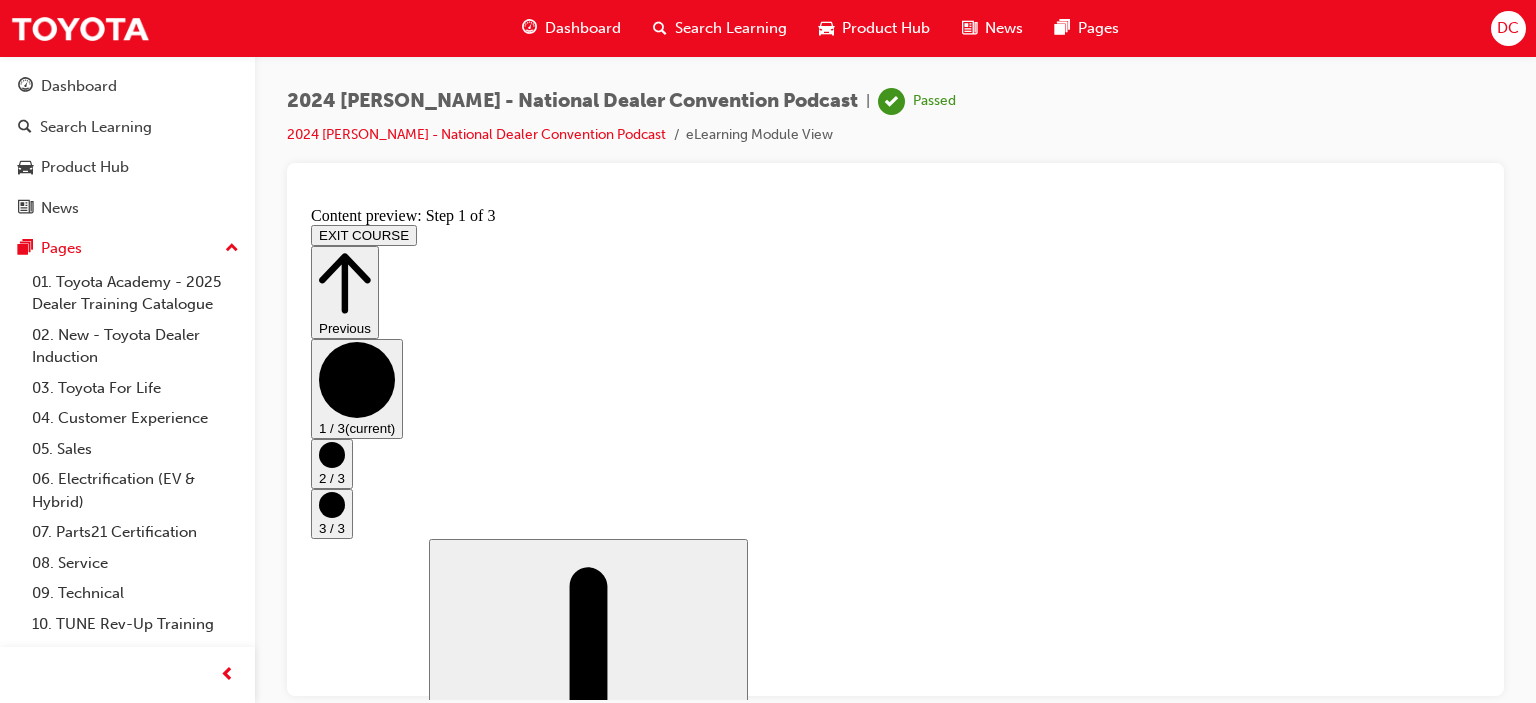 click on "EXIT COURSE" at bounding box center (364, 234) 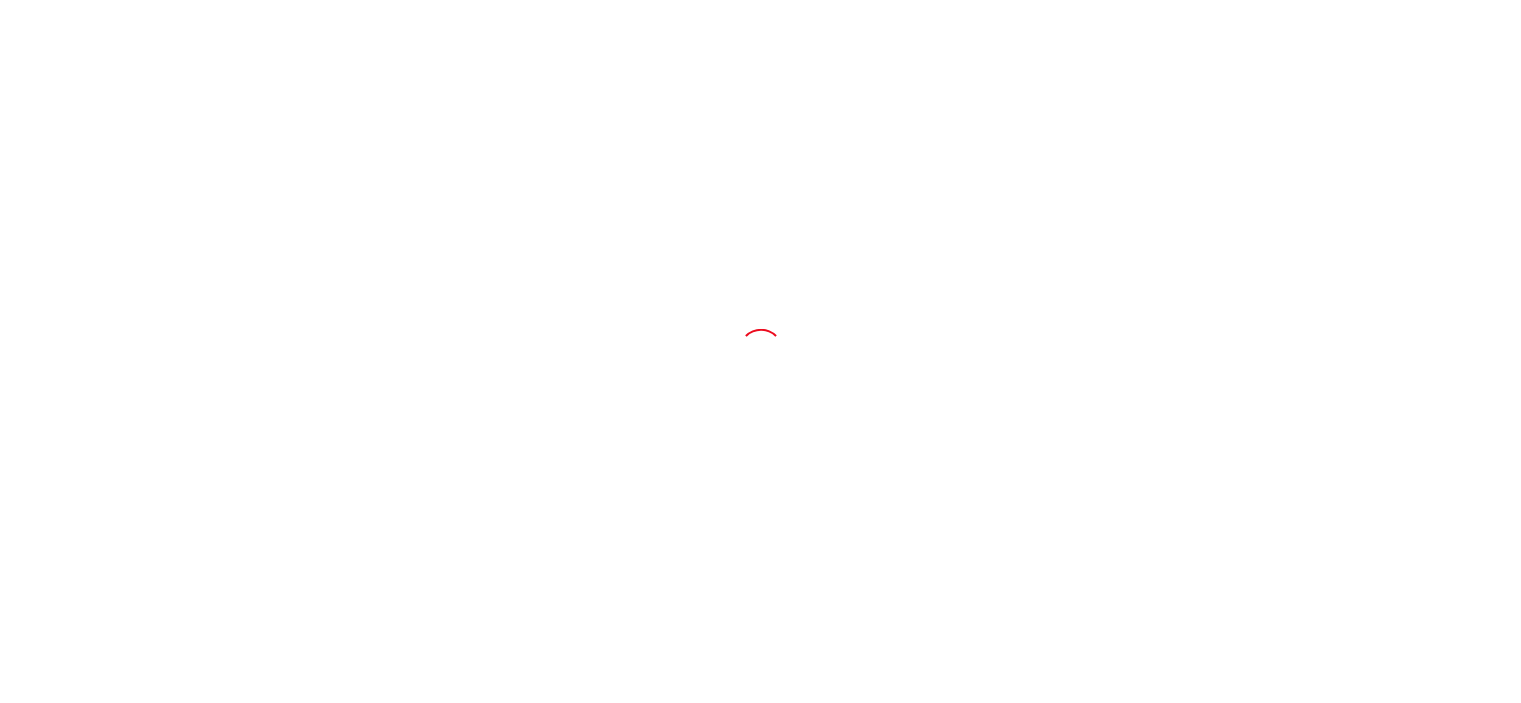 scroll, scrollTop: 0, scrollLeft: 0, axis: both 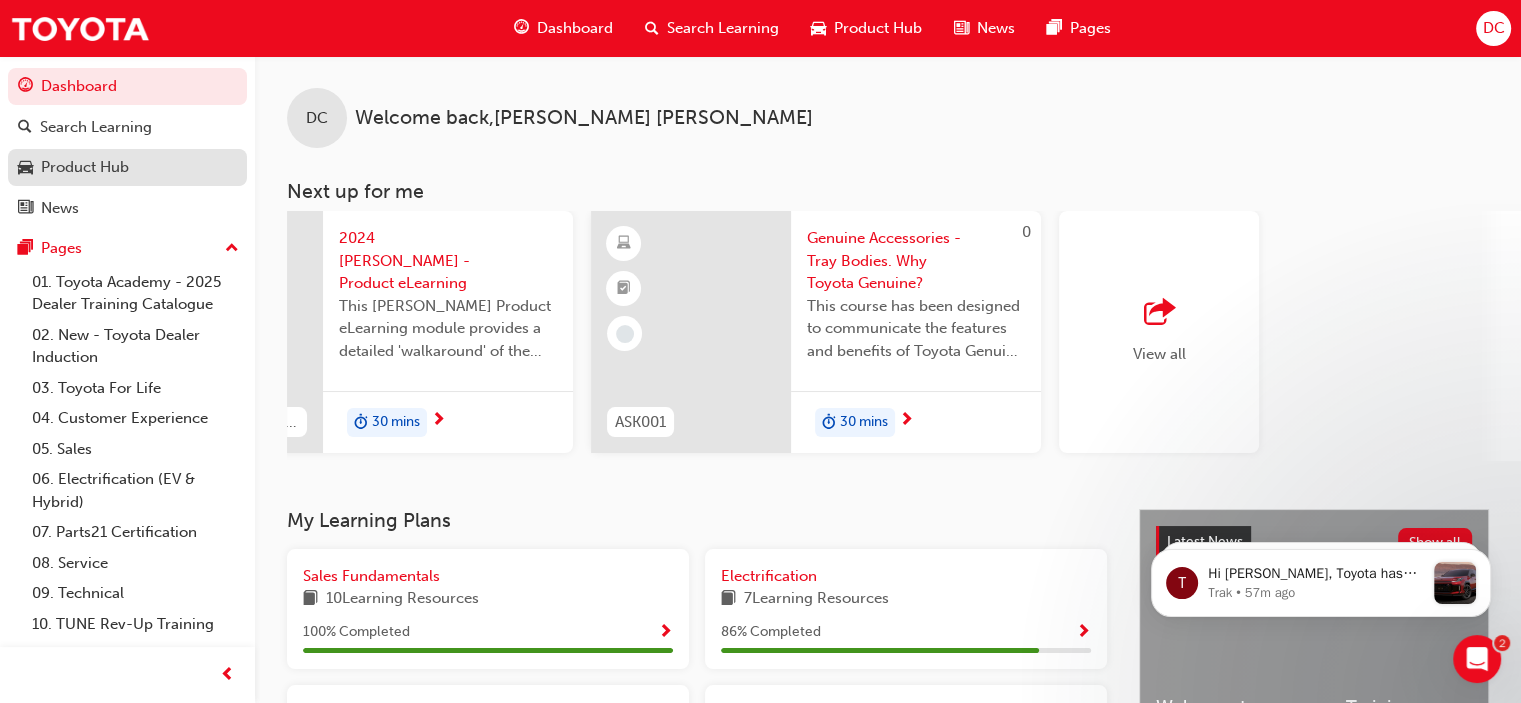 click on "Product Hub" at bounding box center (85, 167) 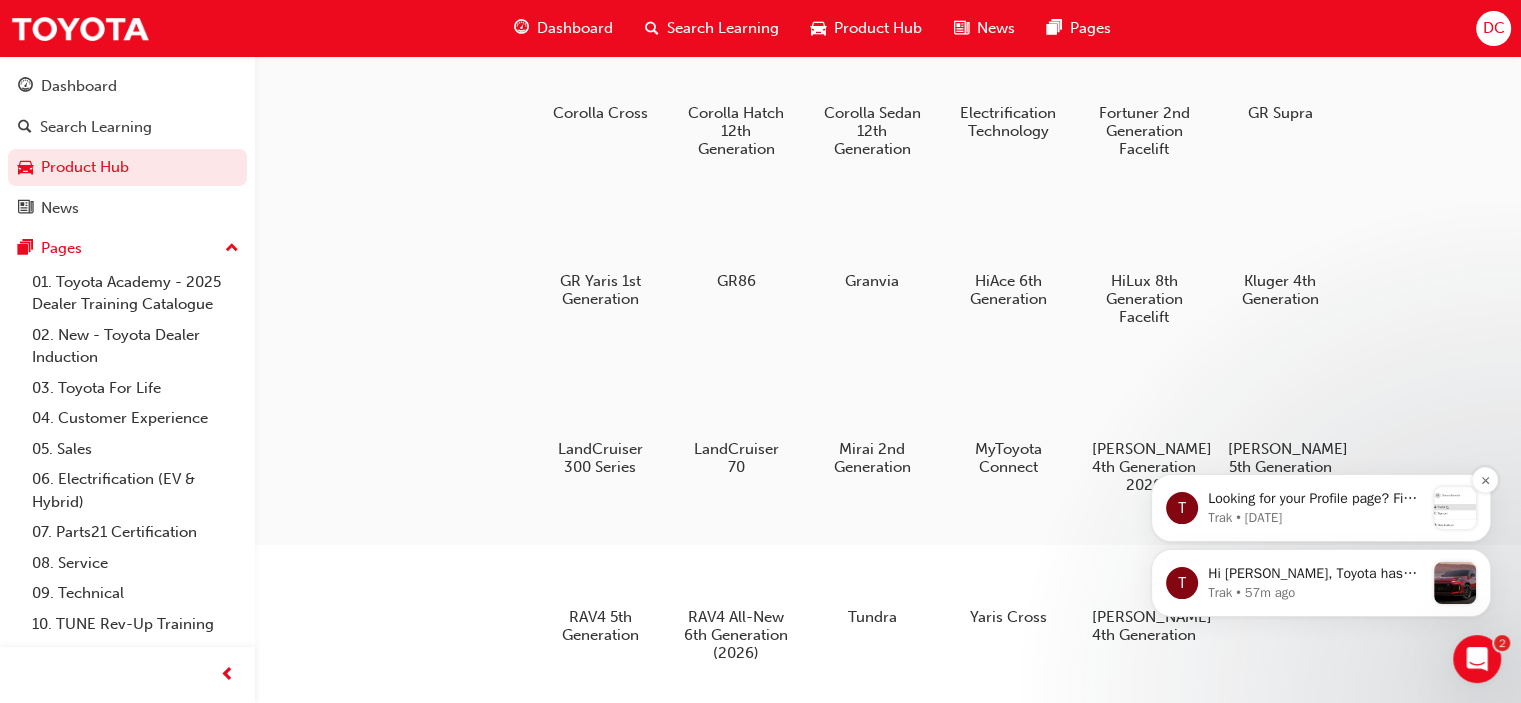 scroll, scrollTop: 300, scrollLeft: 0, axis: vertical 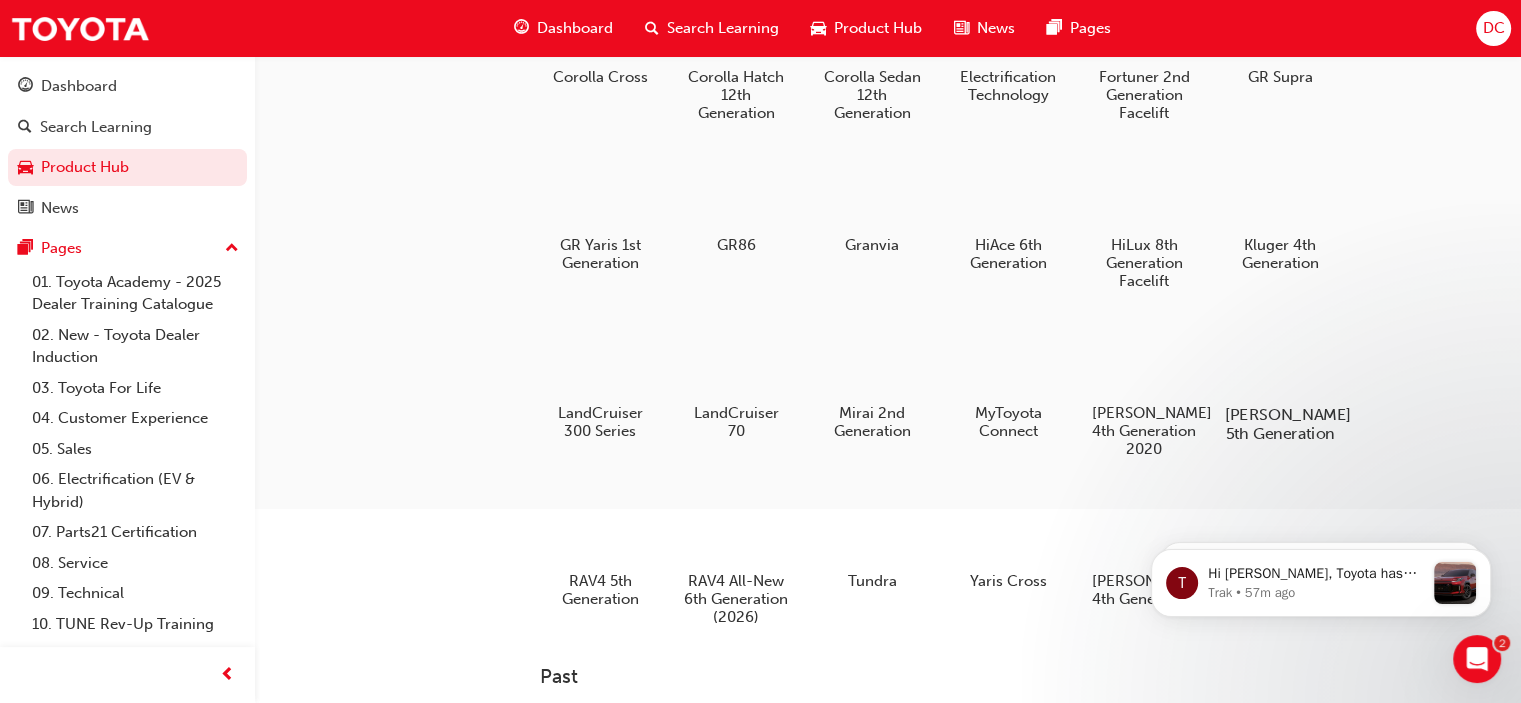 click at bounding box center (1280, 357) 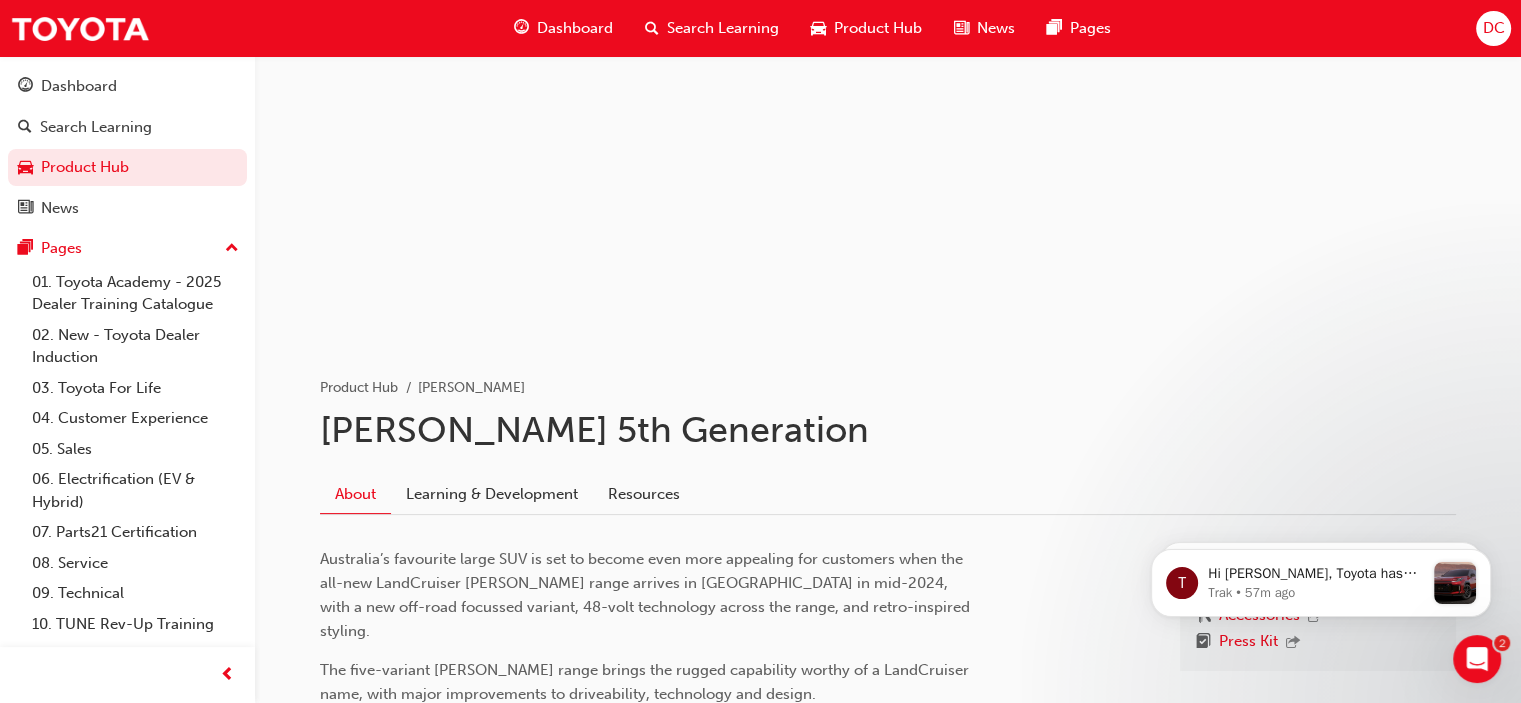 scroll, scrollTop: 254, scrollLeft: 0, axis: vertical 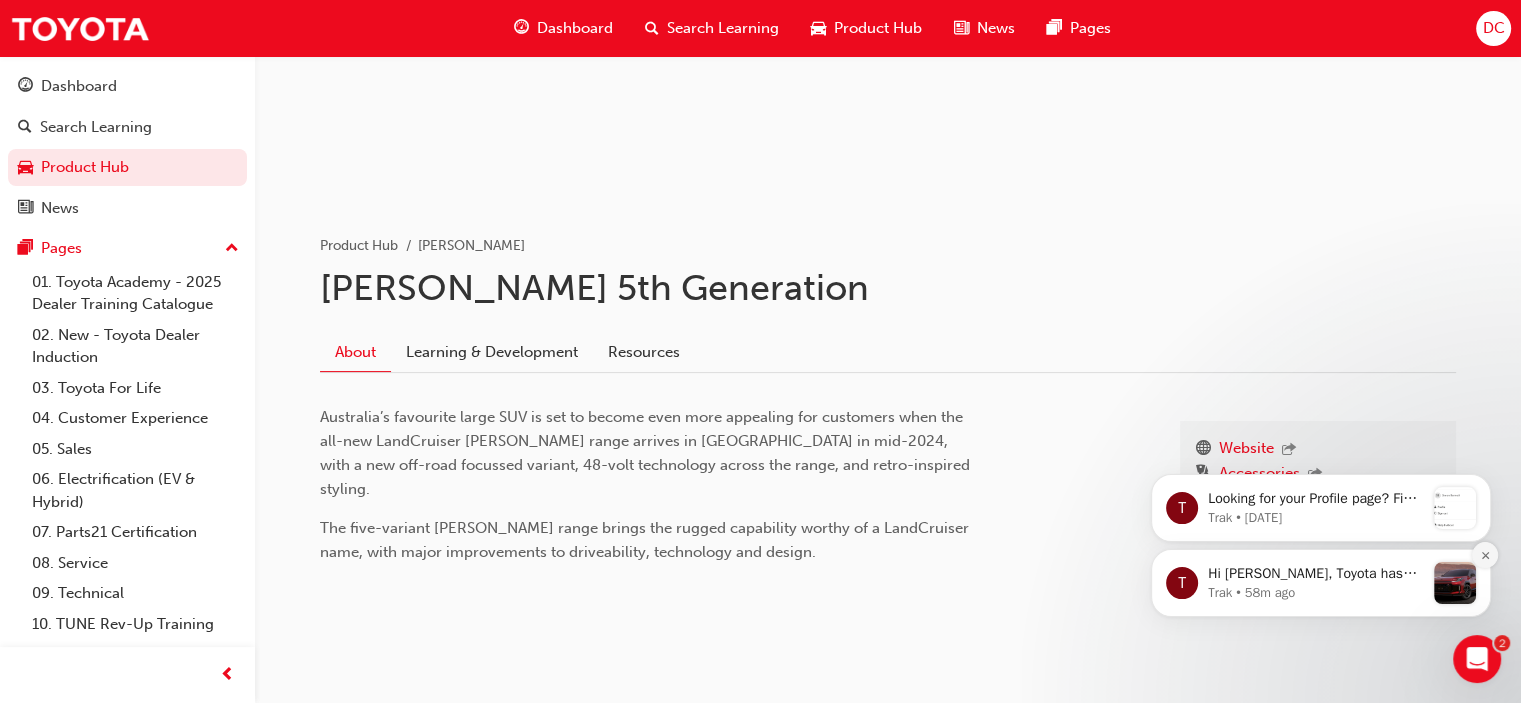 click at bounding box center [1485, 555] 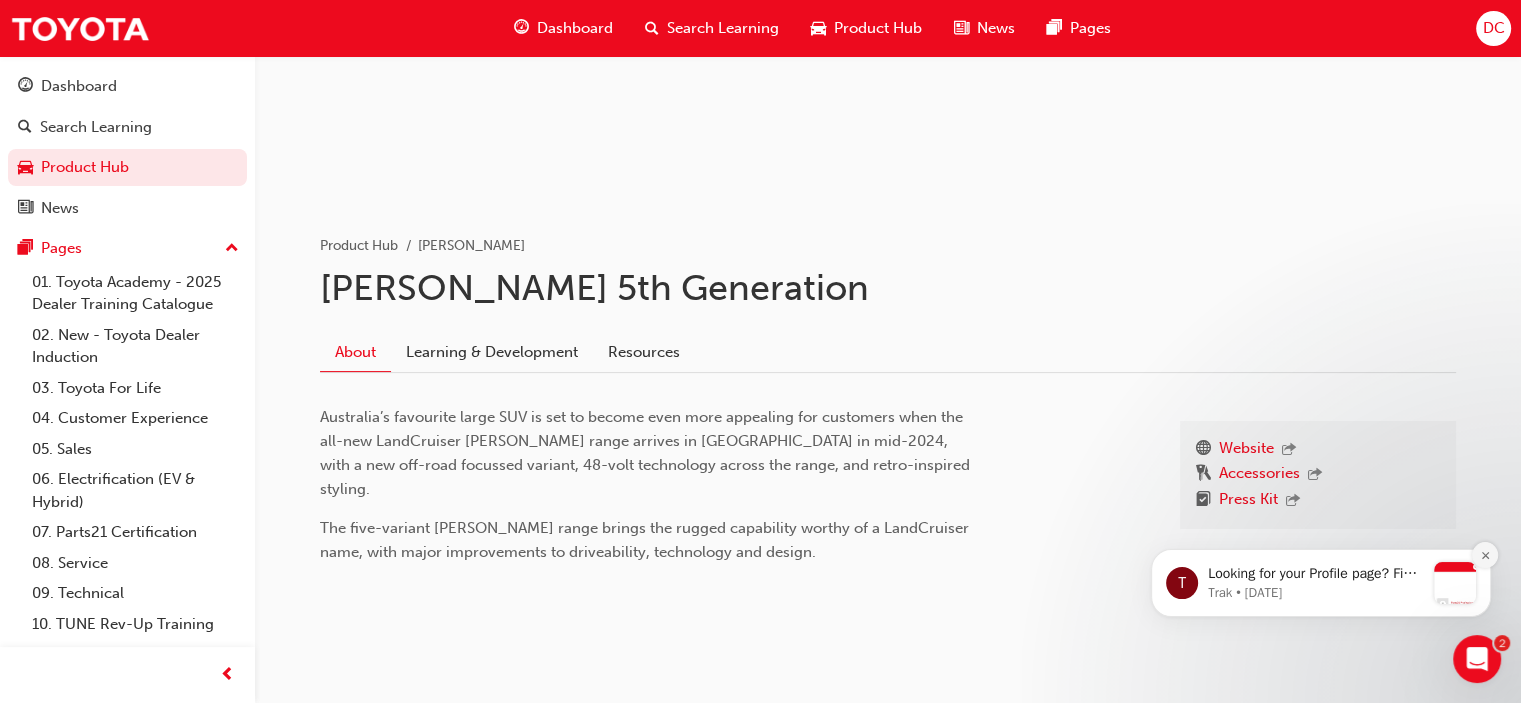 click at bounding box center [1485, 555] 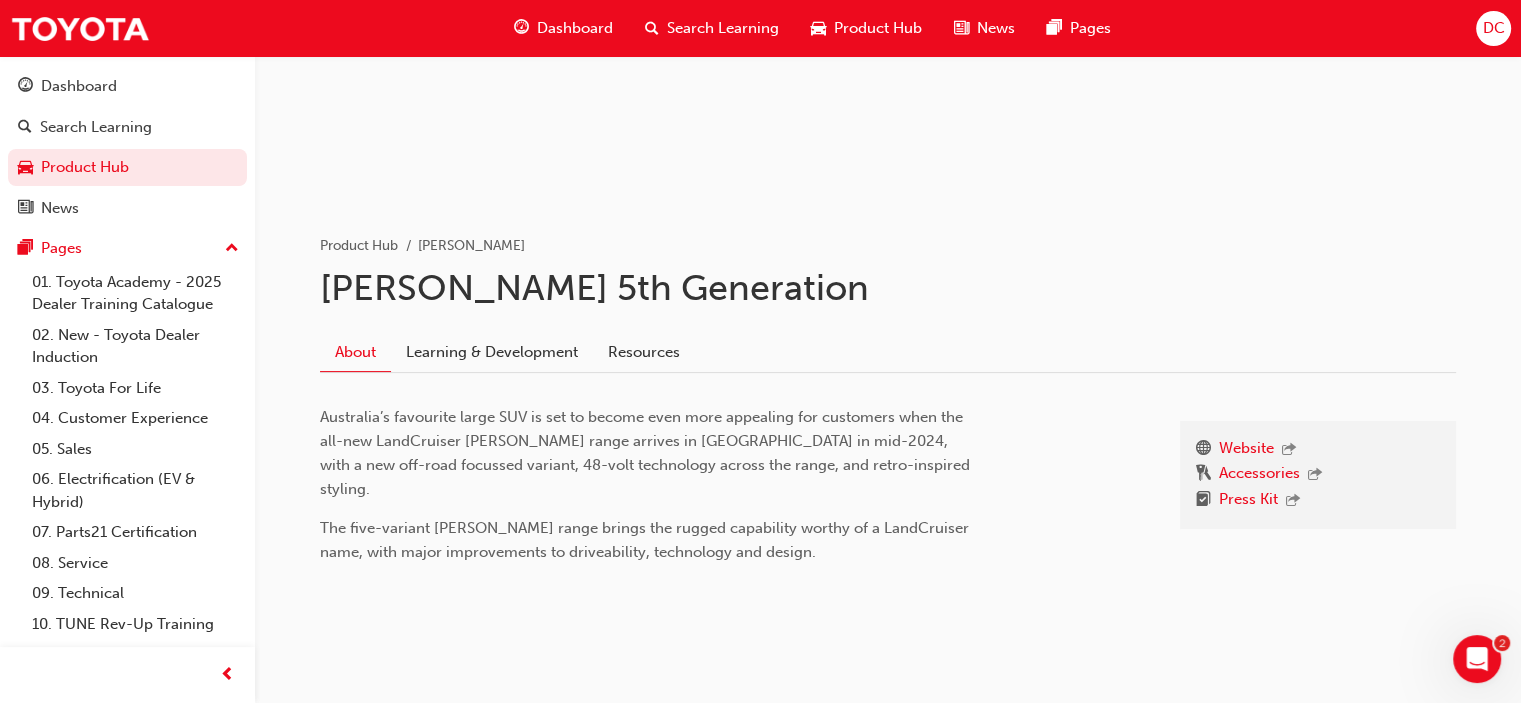 click on "Product Hub" at bounding box center [878, 28] 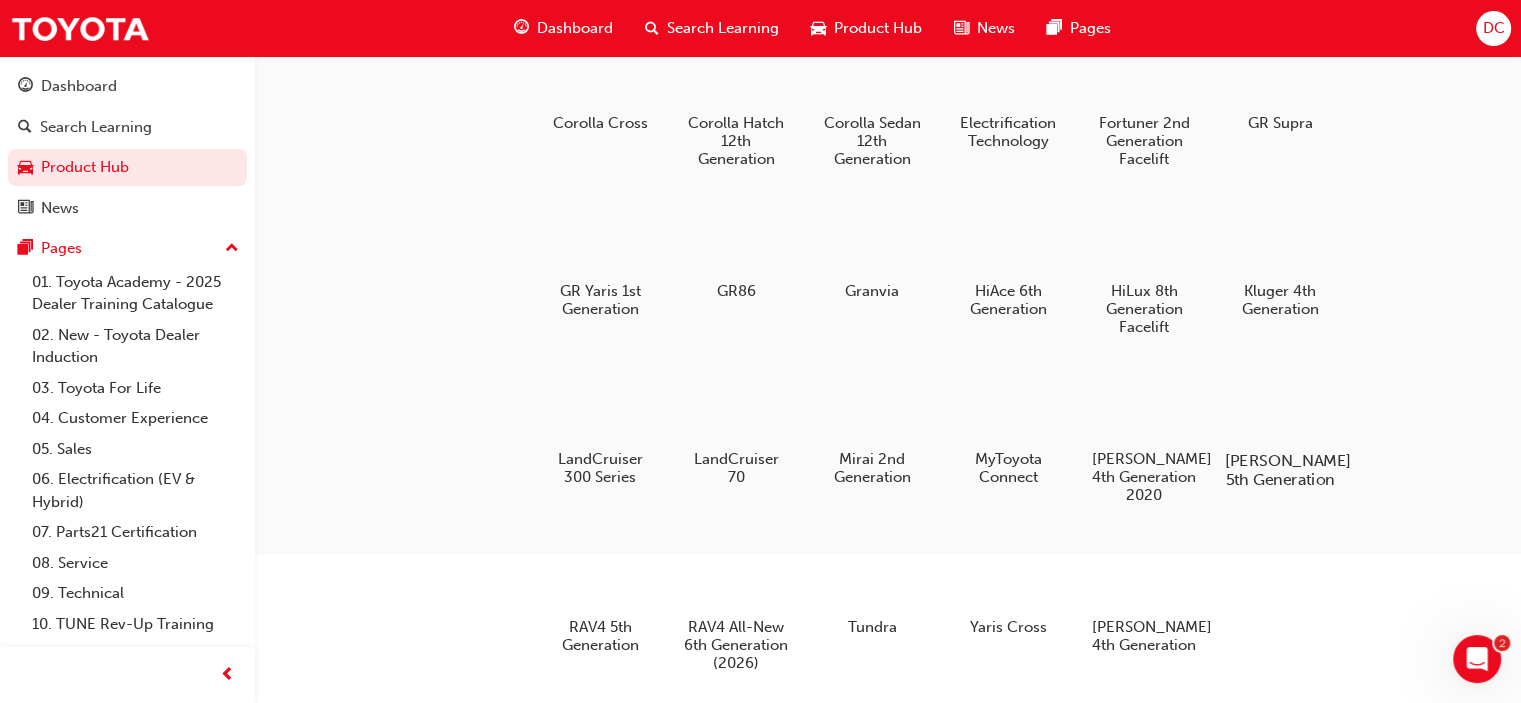click on "[PERSON_NAME] 5th Generation" at bounding box center (1280, 470) 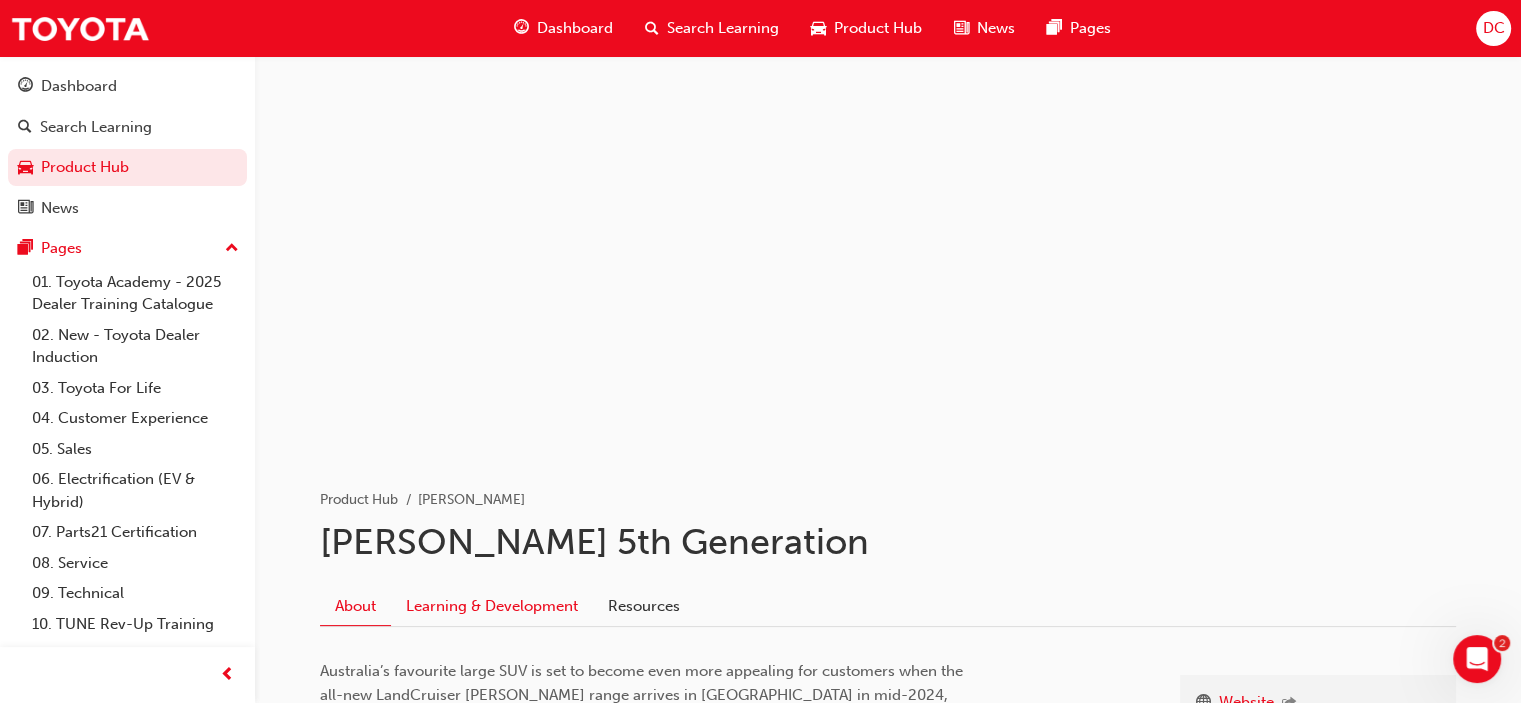 click on "Learning & Development" at bounding box center (492, 606) 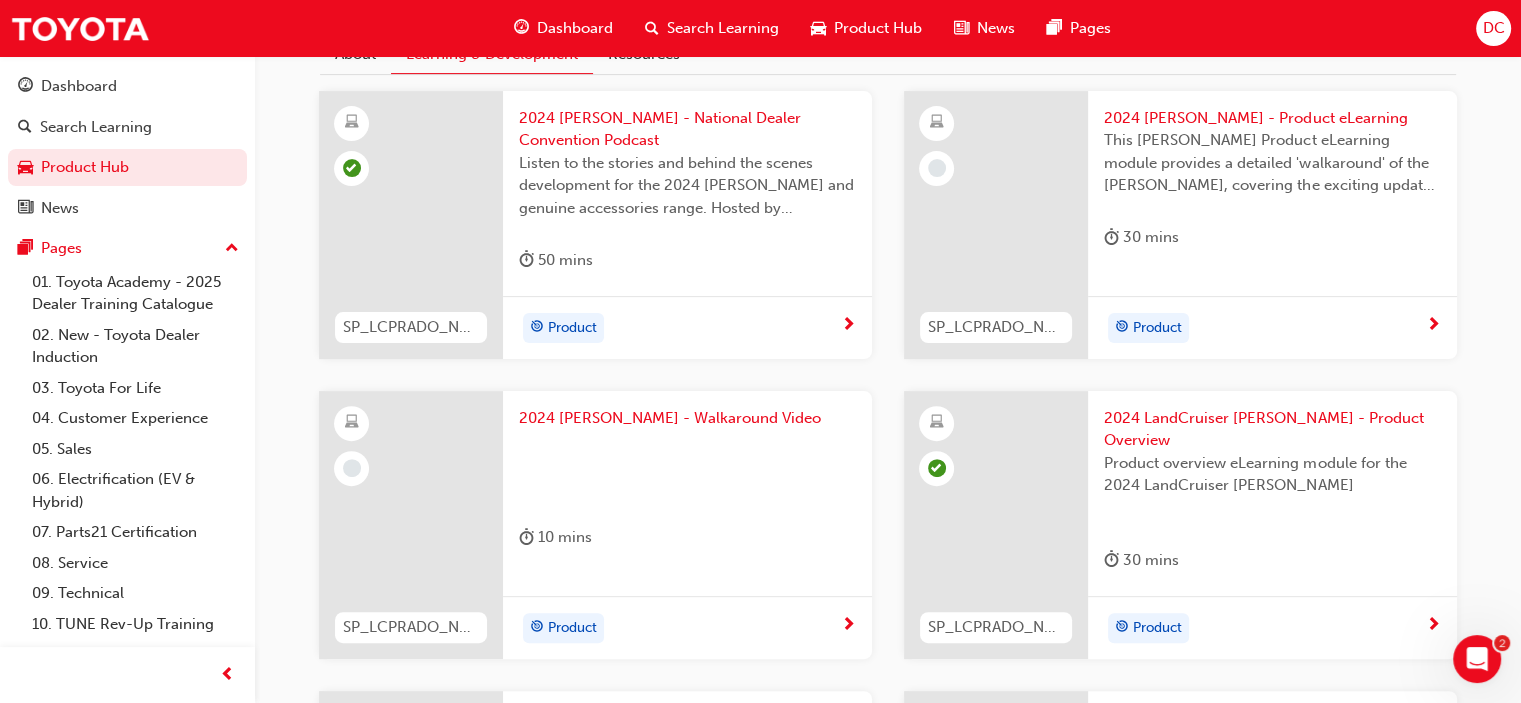 scroll, scrollTop: 600, scrollLeft: 0, axis: vertical 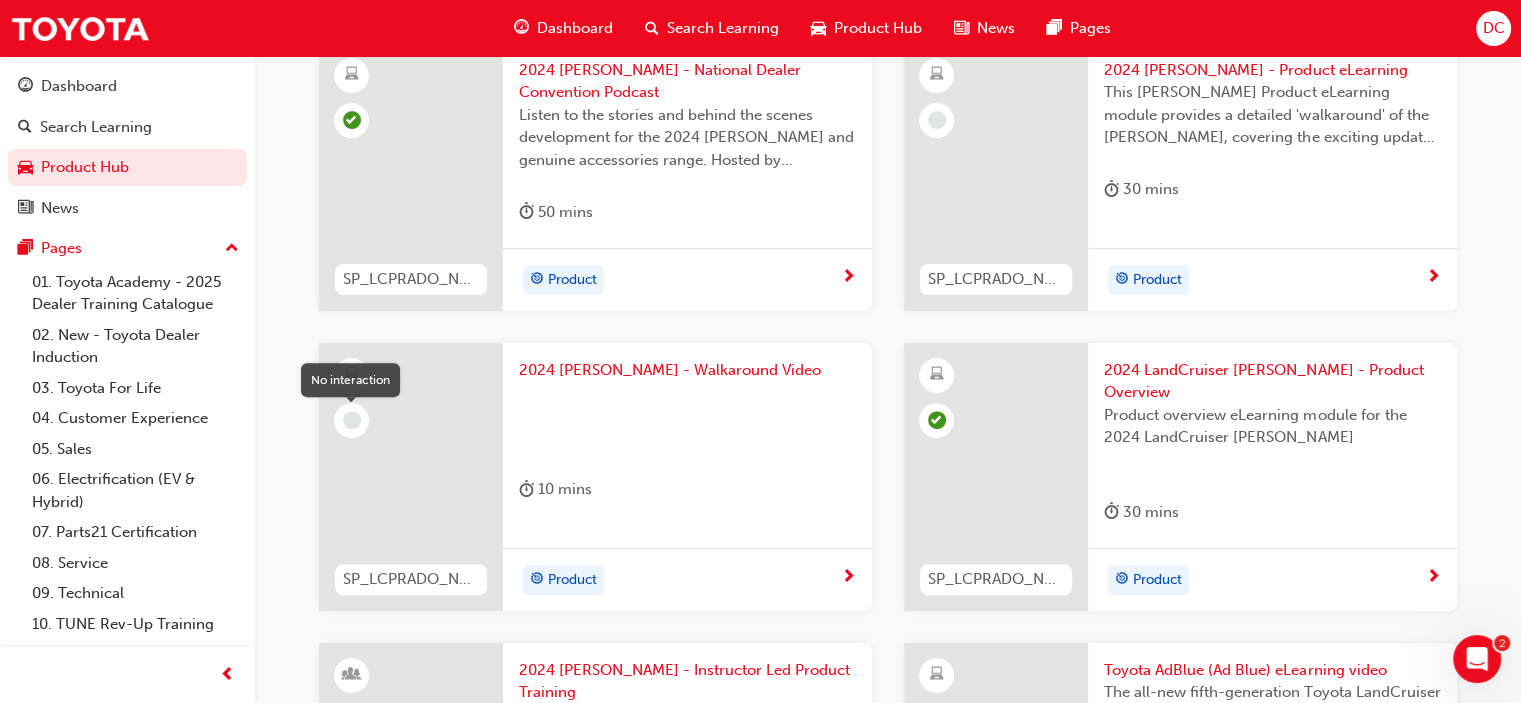 click at bounding box center [352, 420] 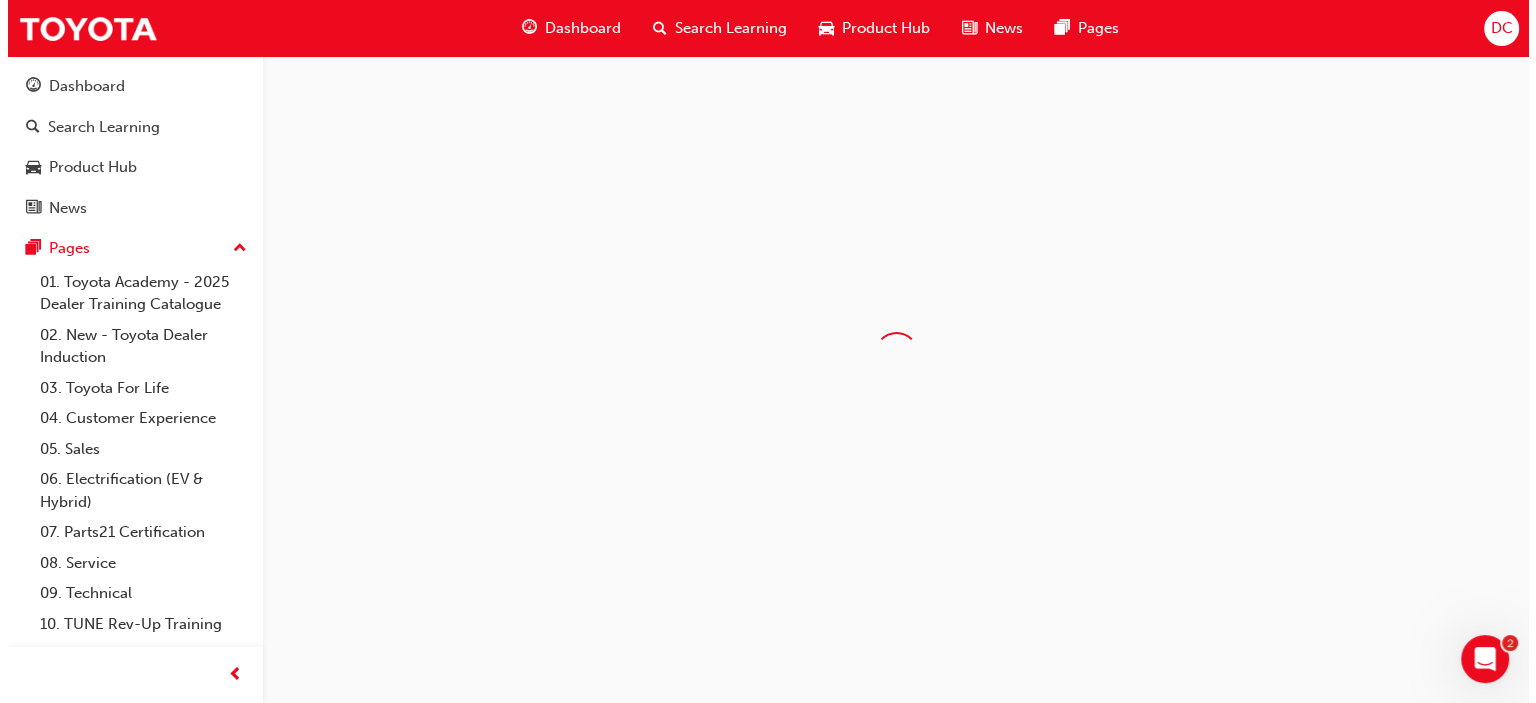 scroll, scrollTop: 0, scrollLeft: 0, axis: both 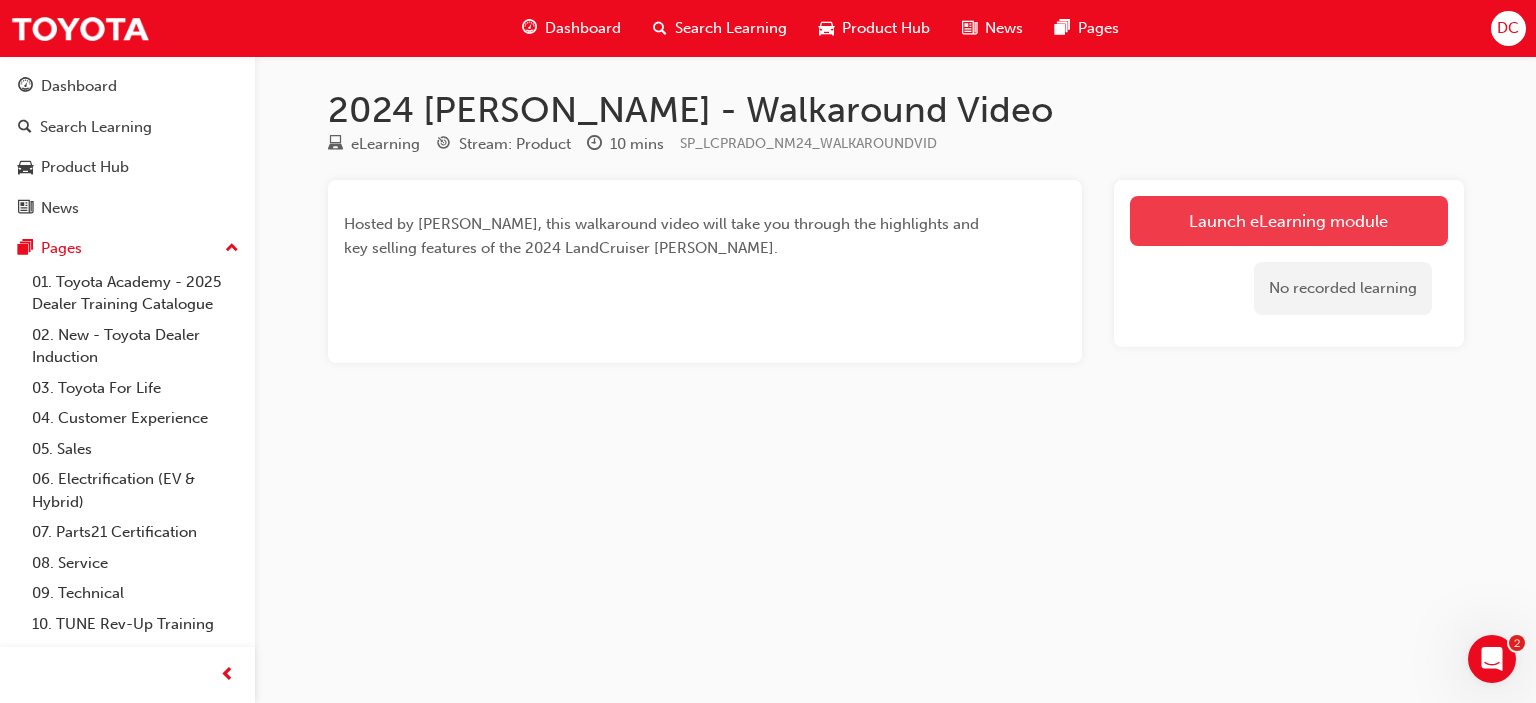 click on "Launch eLearning module" at bounding box center (1289, 221) 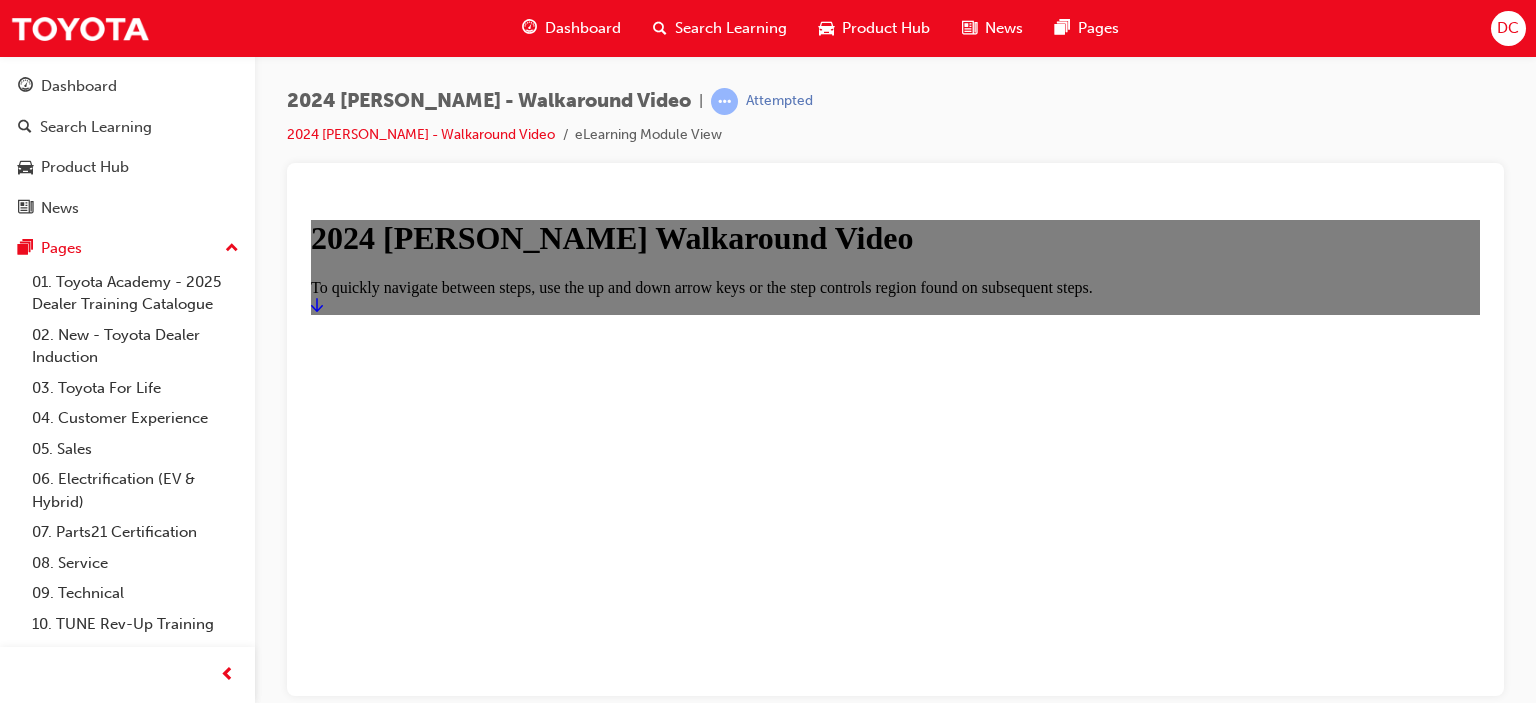 scroll, scrollTop: 0, scrollLeft: 0, axis: both 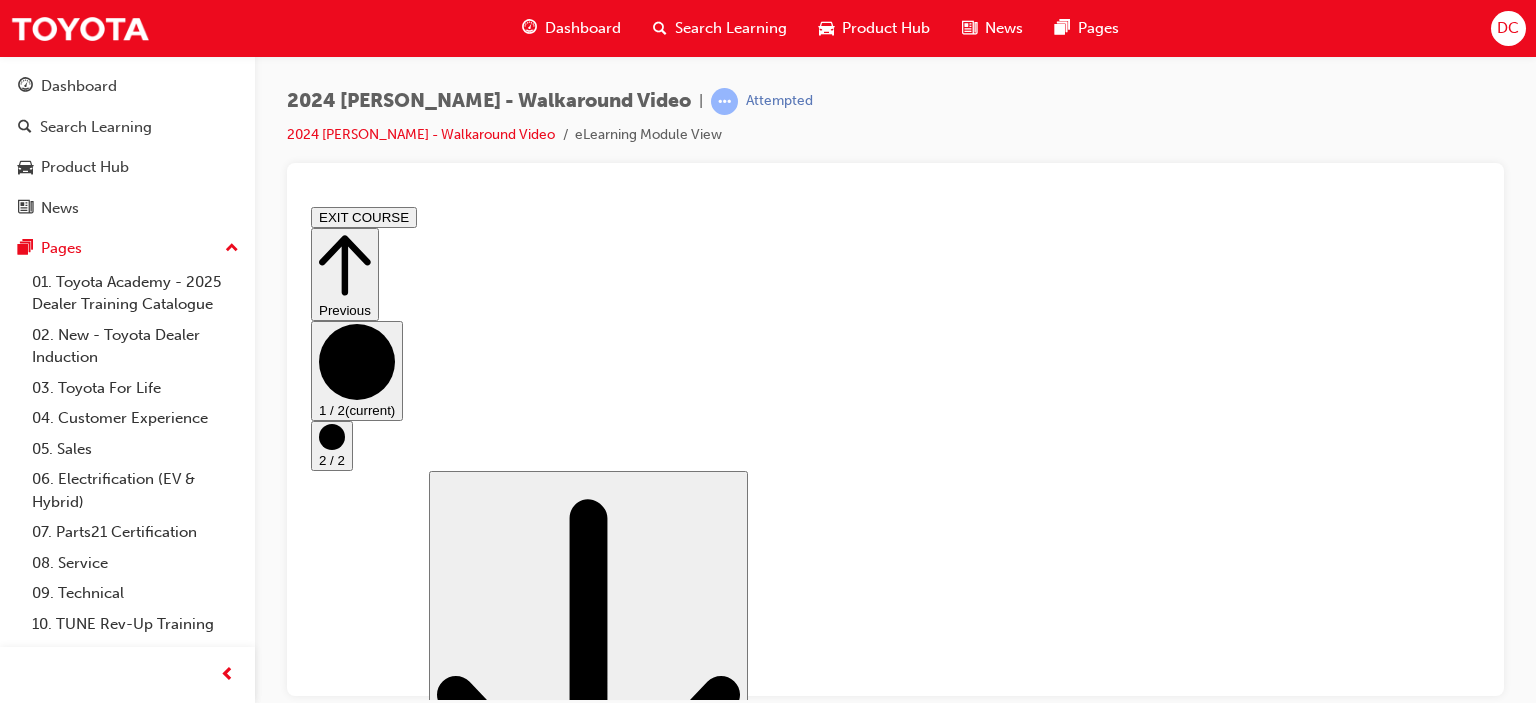 click at bounding box center [359, 1180] 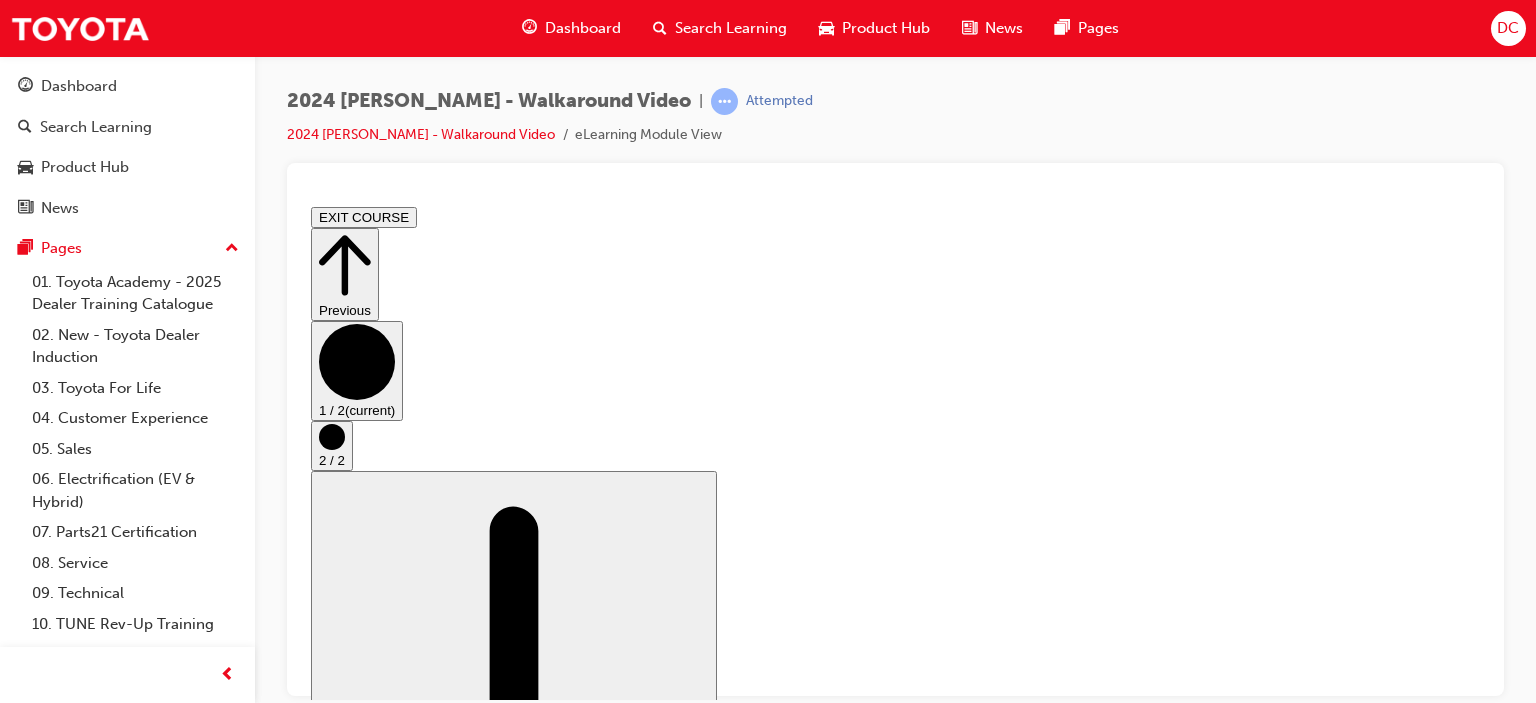scroll, scrollTop: 96, scrollLeft: 0, axis: vertical 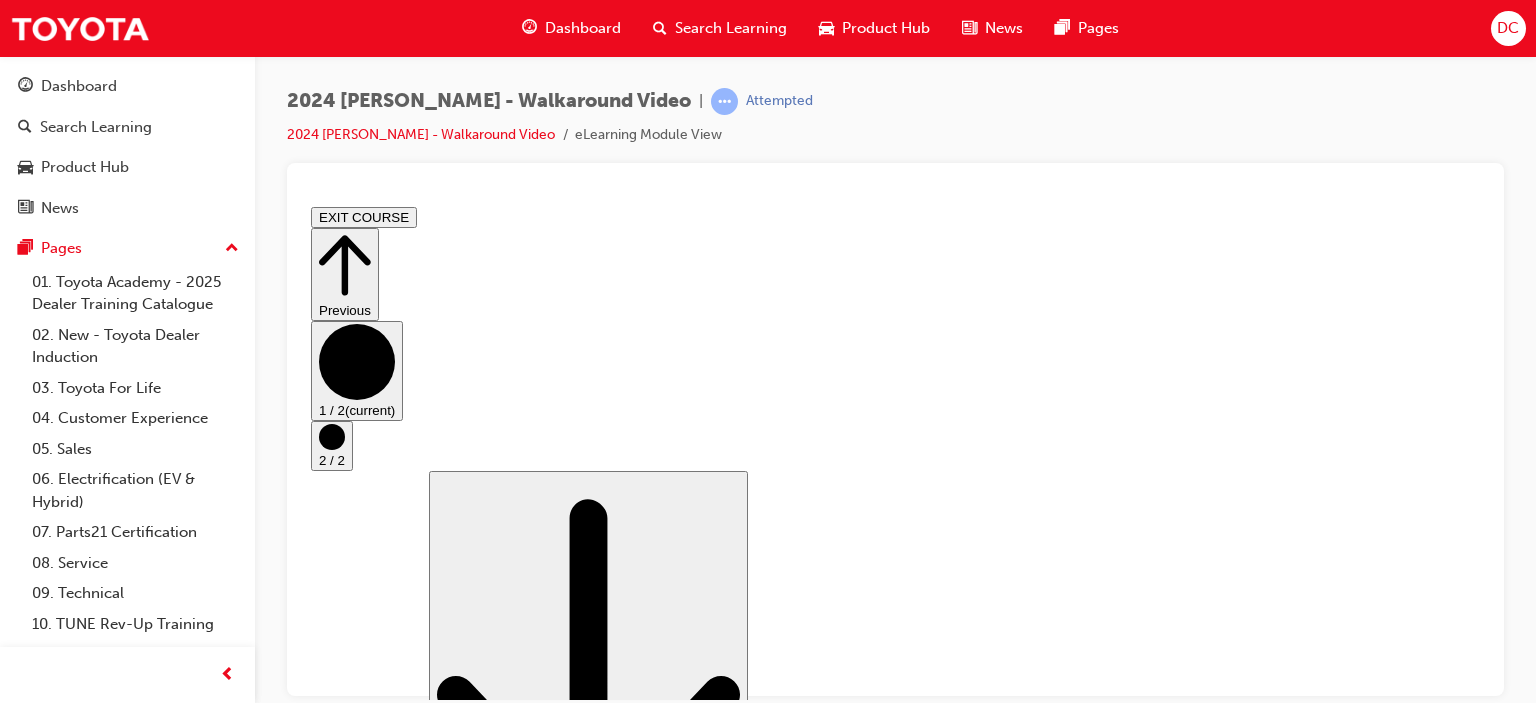 click 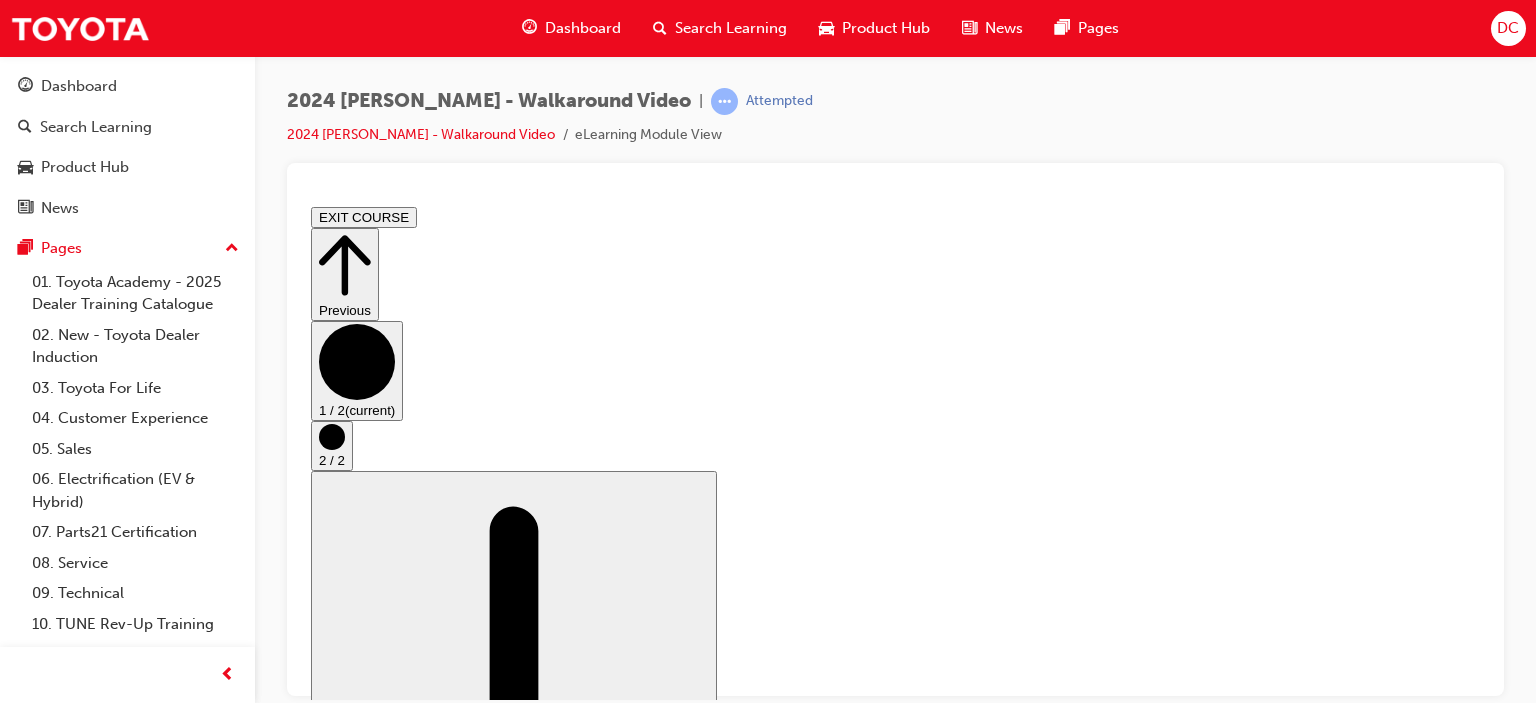 scroll, scrollTop: 0, scrollLeft: 0, axis: both 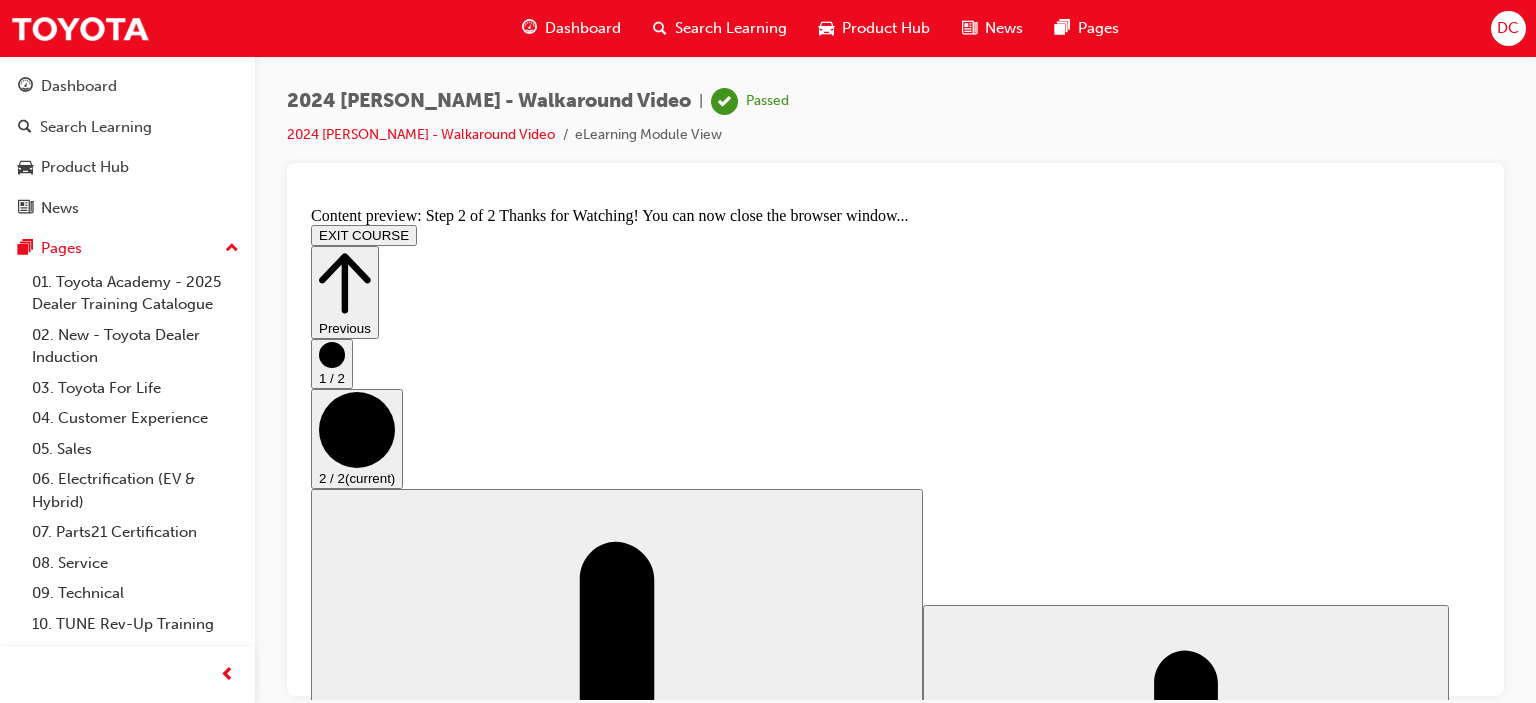 click 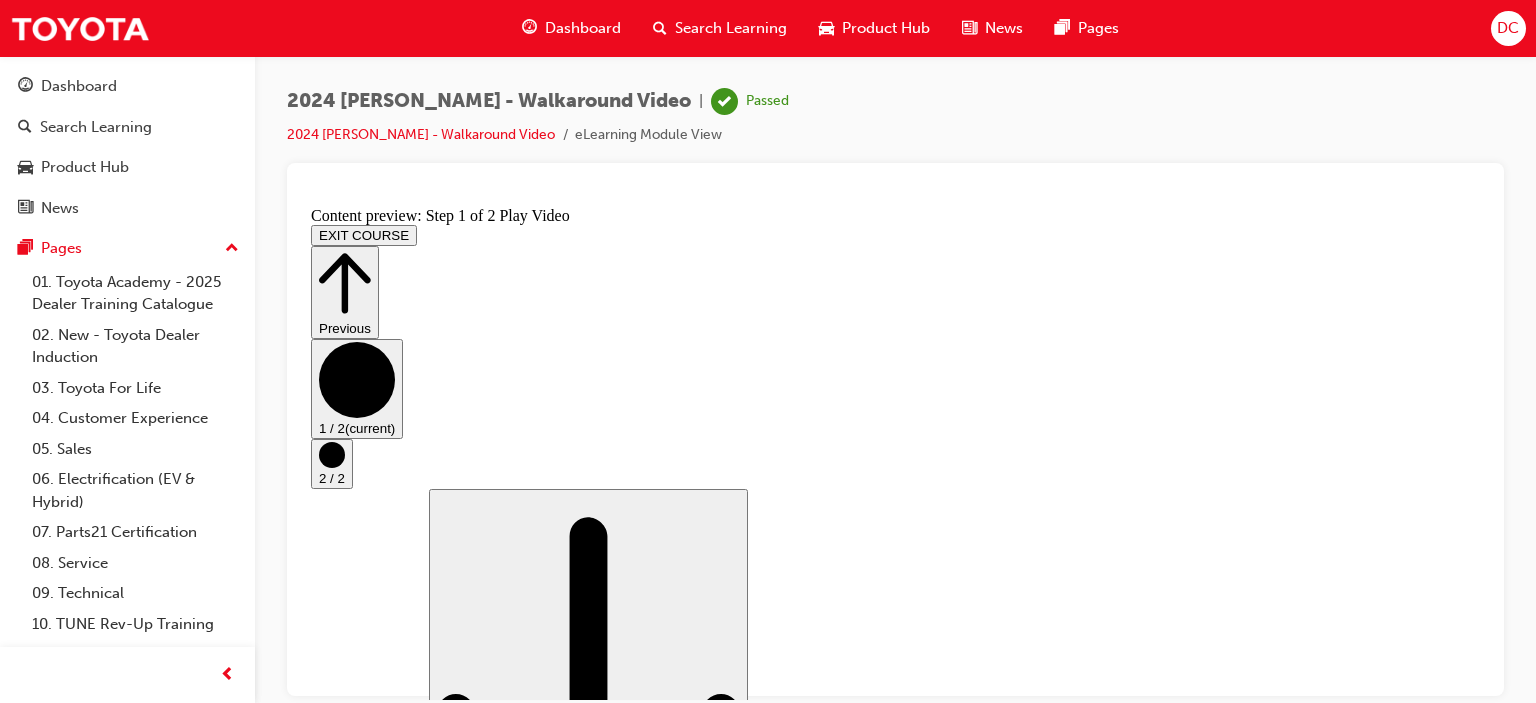 click on "EXIT COURSE" at bounding box center (364, 234) 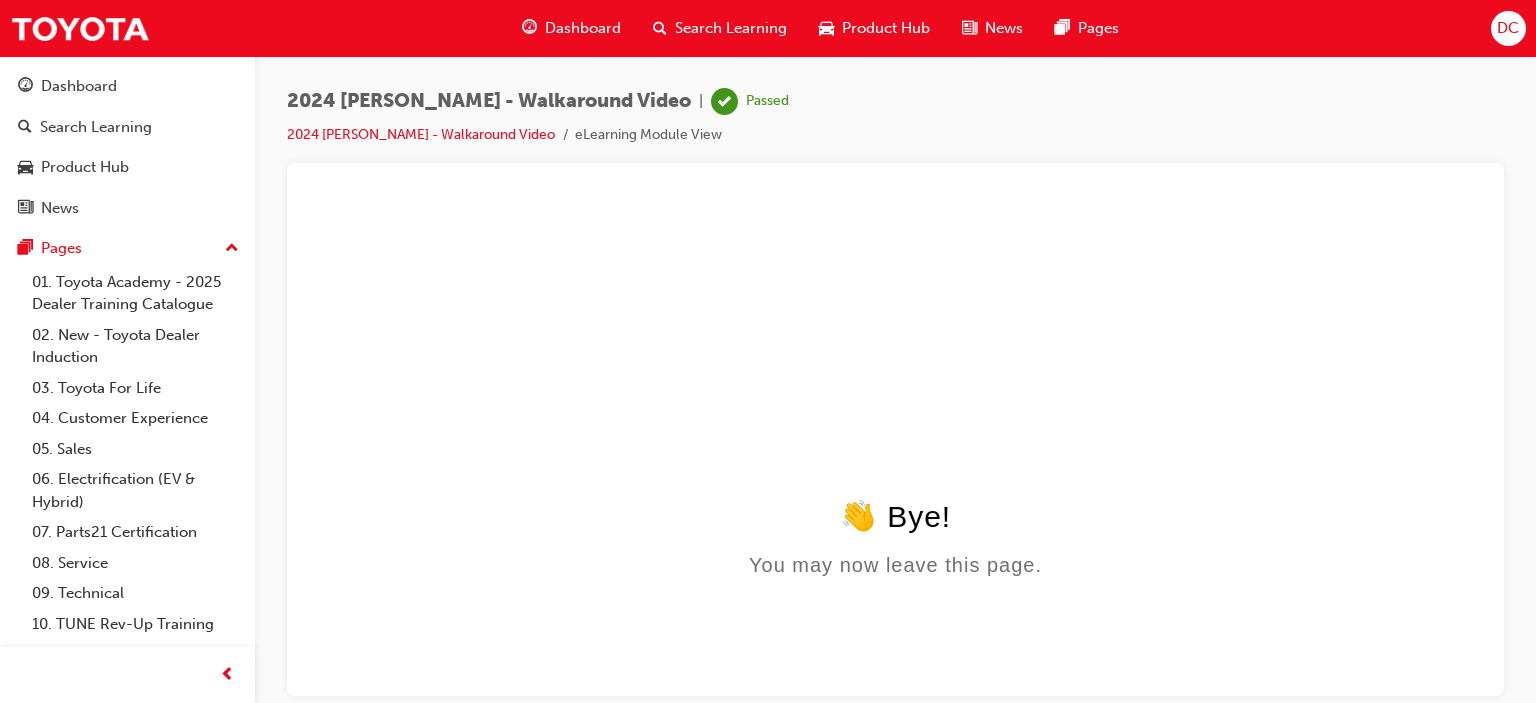 scroll, scrollTop: 0, scrollLeft: 0, axis: both 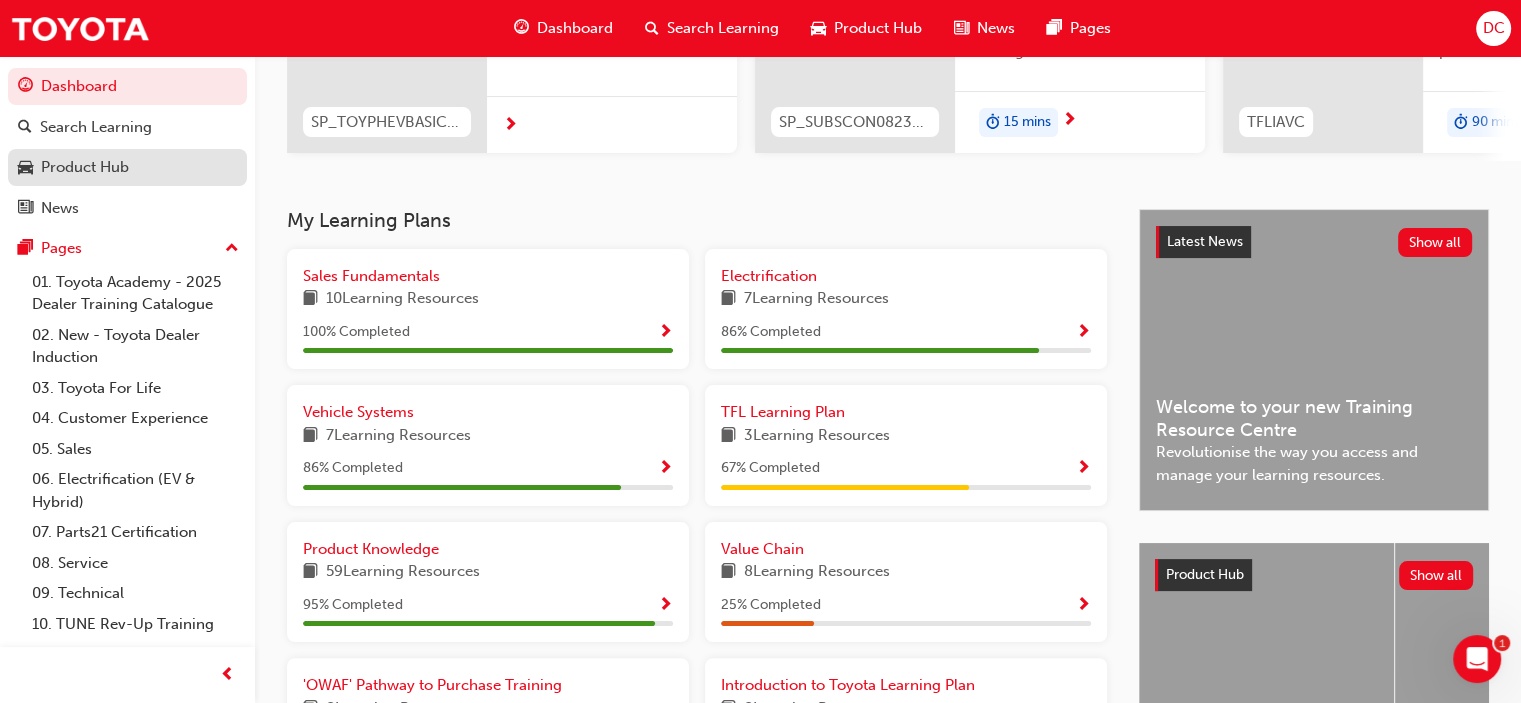 click on "Product Hub" at bounding box center (85, 167) 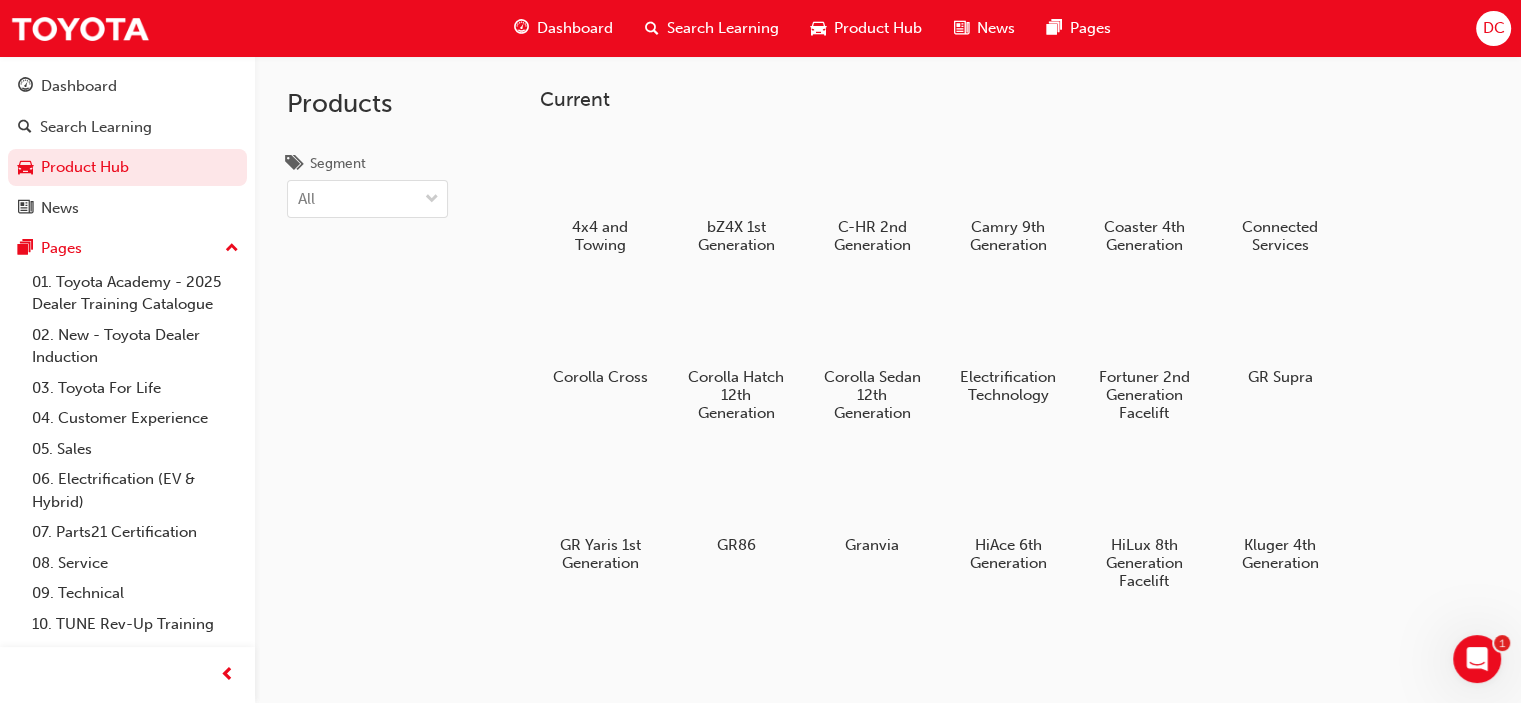 scroll, scrollTop: 100, scrollLeft: 0, axis: vertical 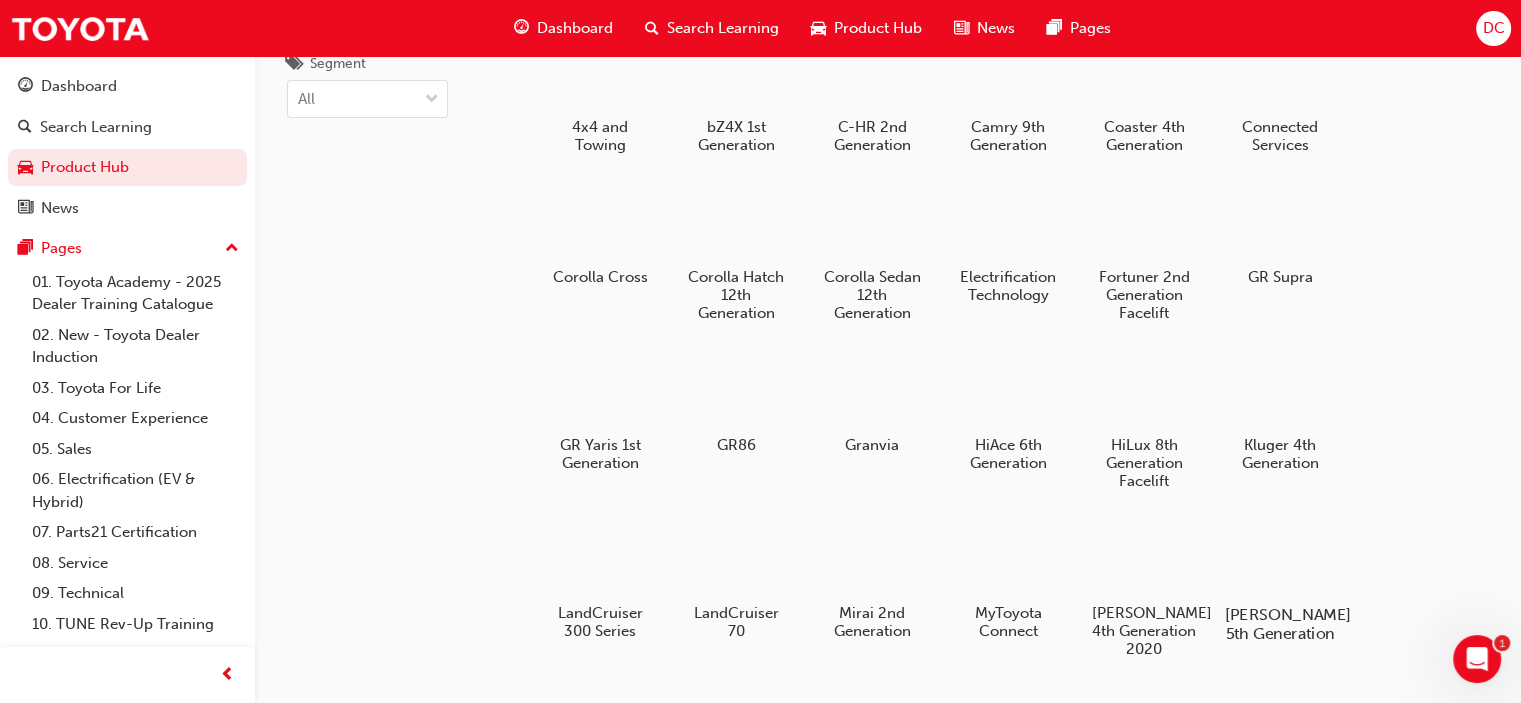 click at bounding box center [1280, 557] 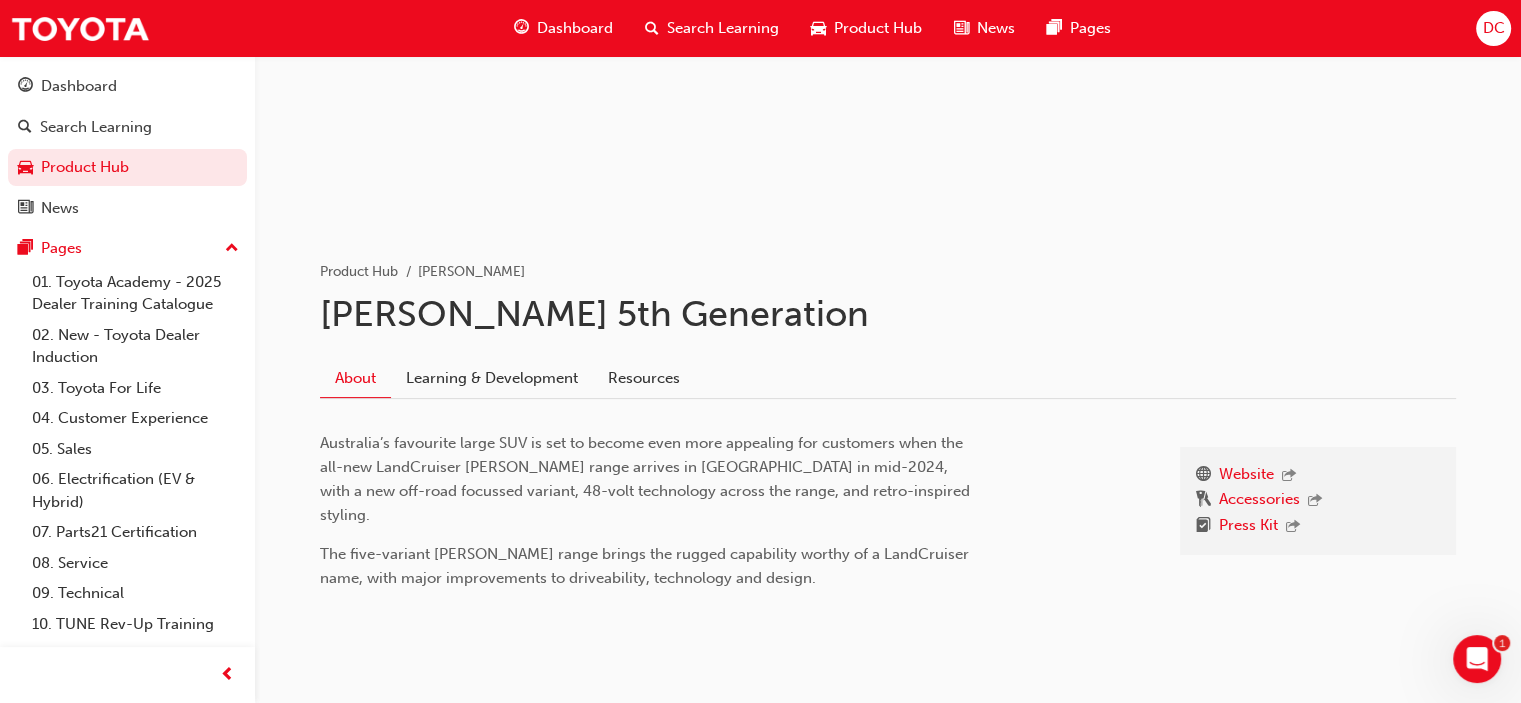 scroll, scrollTop: 254, scrollLeft: 0, axis: vertical 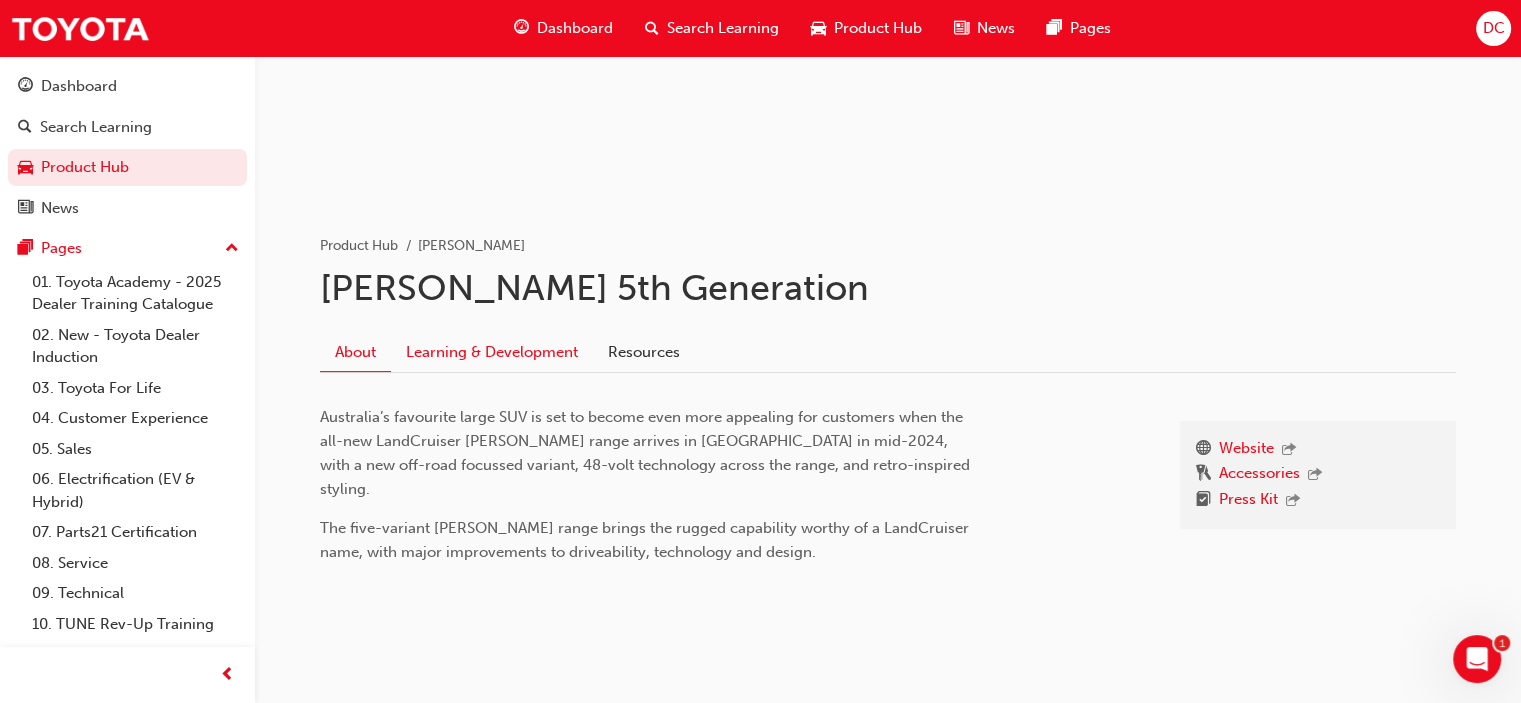 click on "Learning & Development" at bounding box center [492, 352] 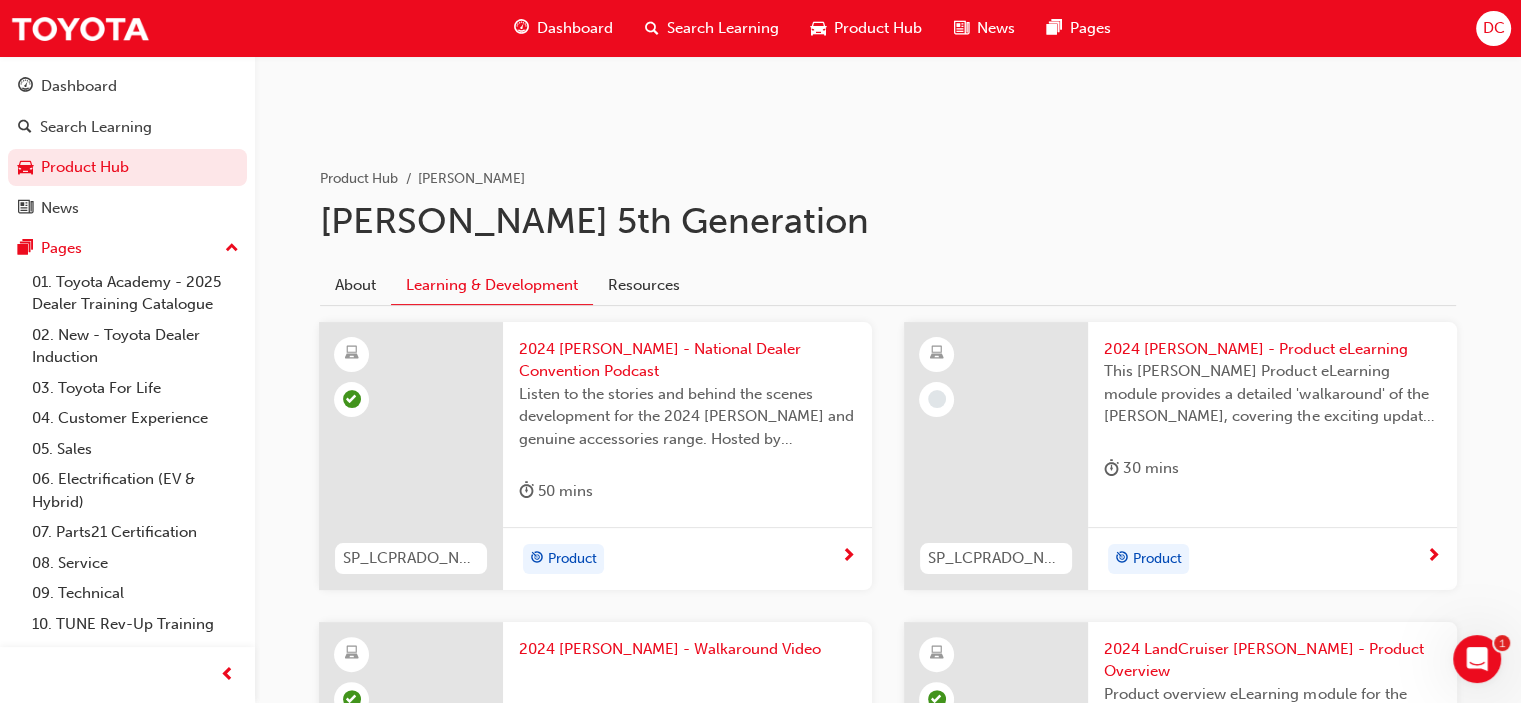 scroll, scrollTop: 454, scrollLeft: 0, axis: vertical 